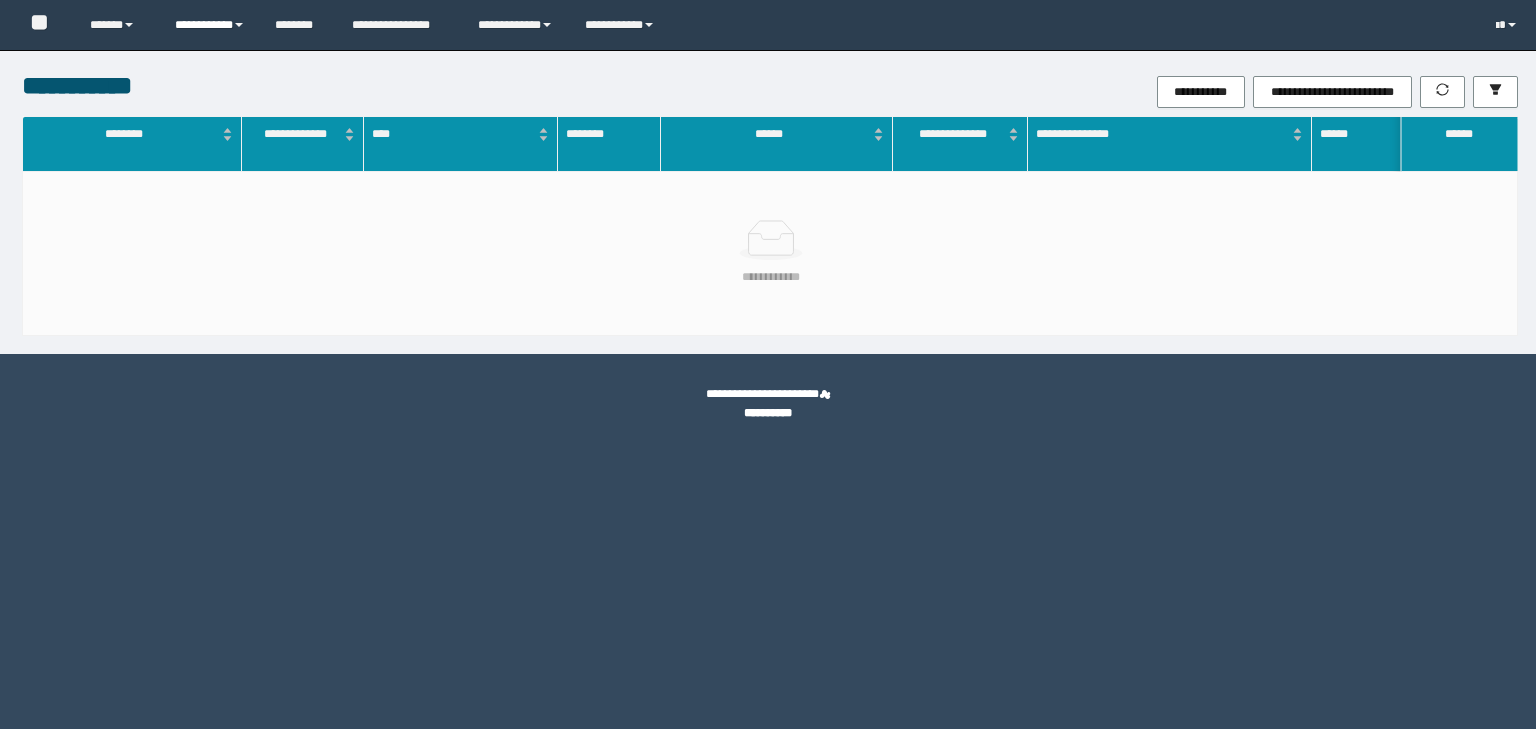 scroll, scrollTop: 0, scrollLeft: 0, axis: both 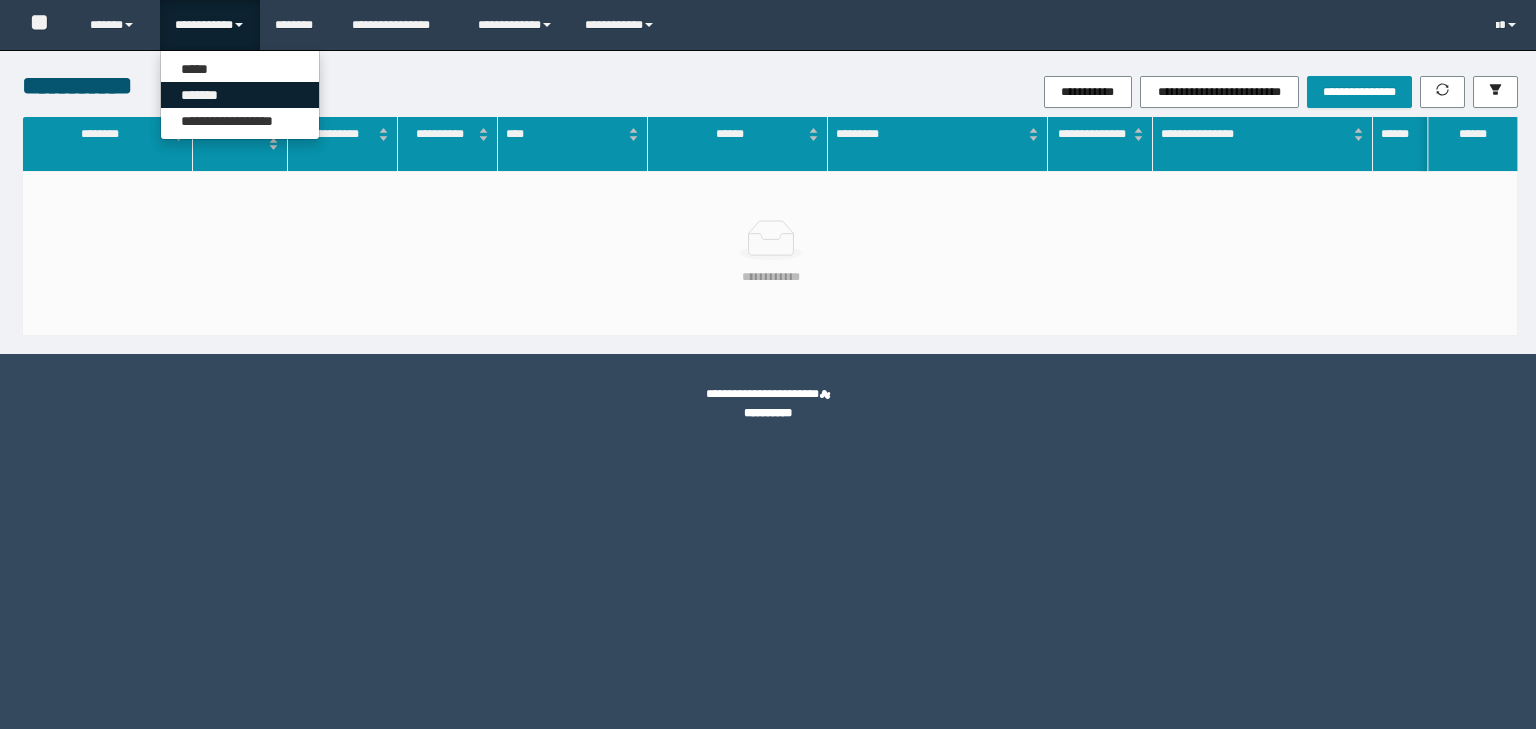 click on "*******" at bounding box center (240, 95) 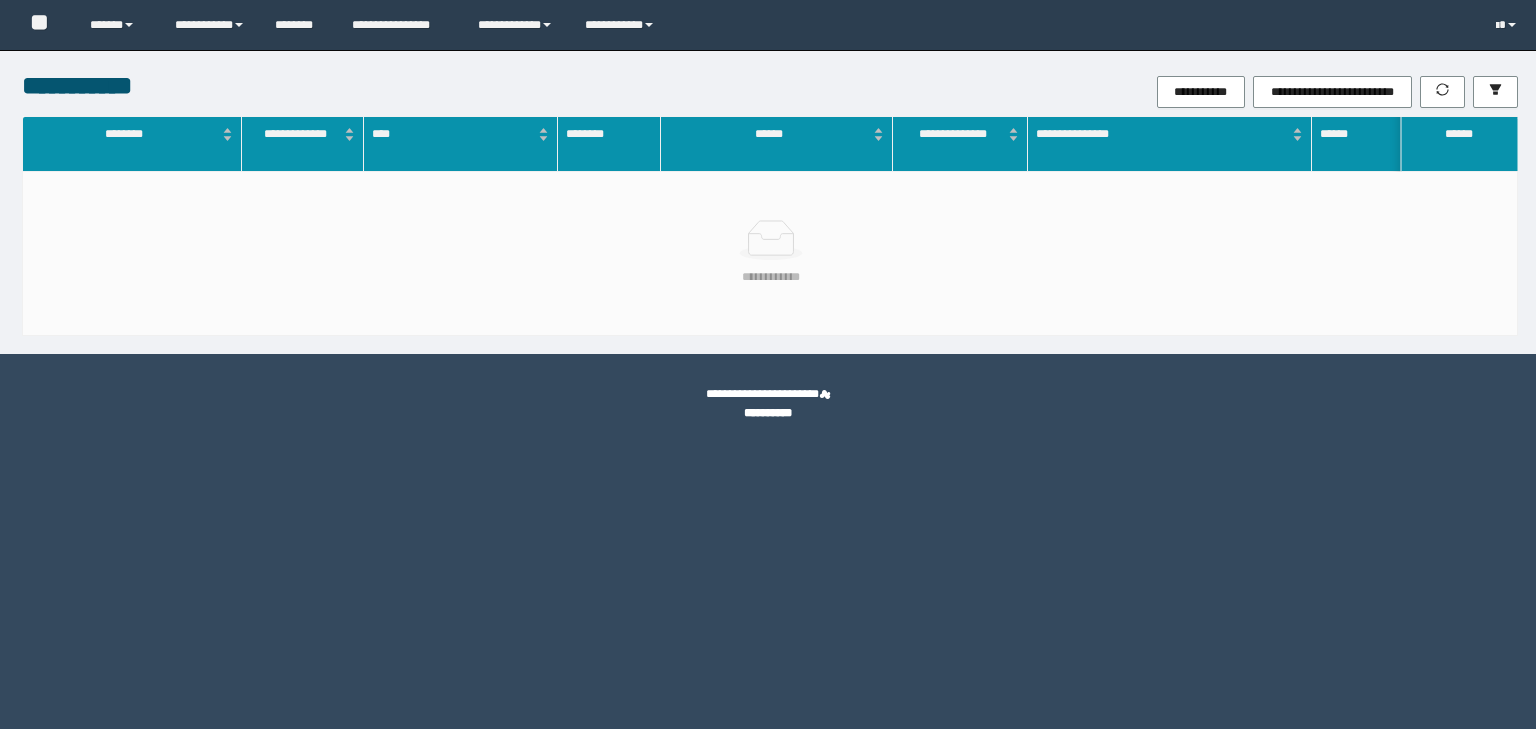scroll, scrollTop: 0, scrollLeft: 0, axis: both 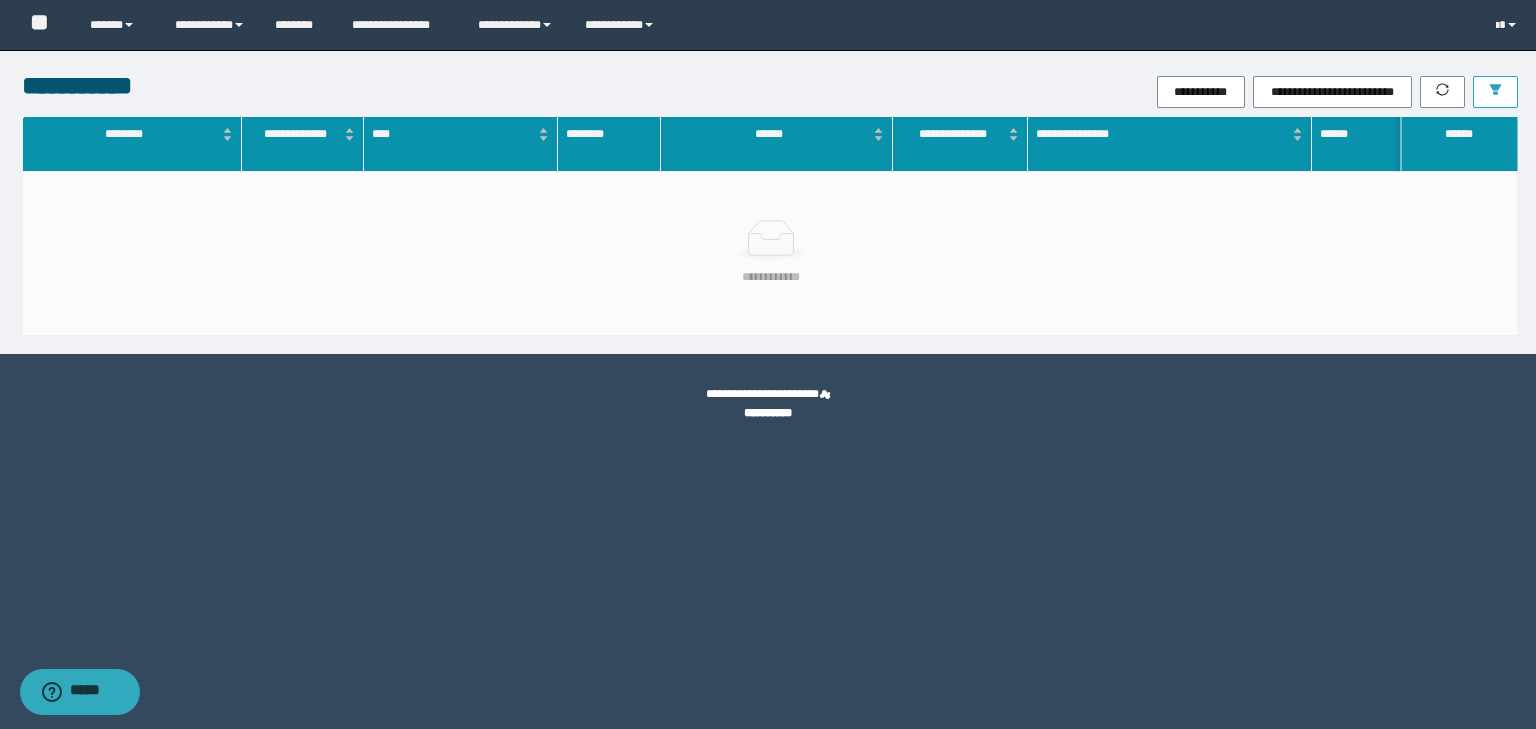 click 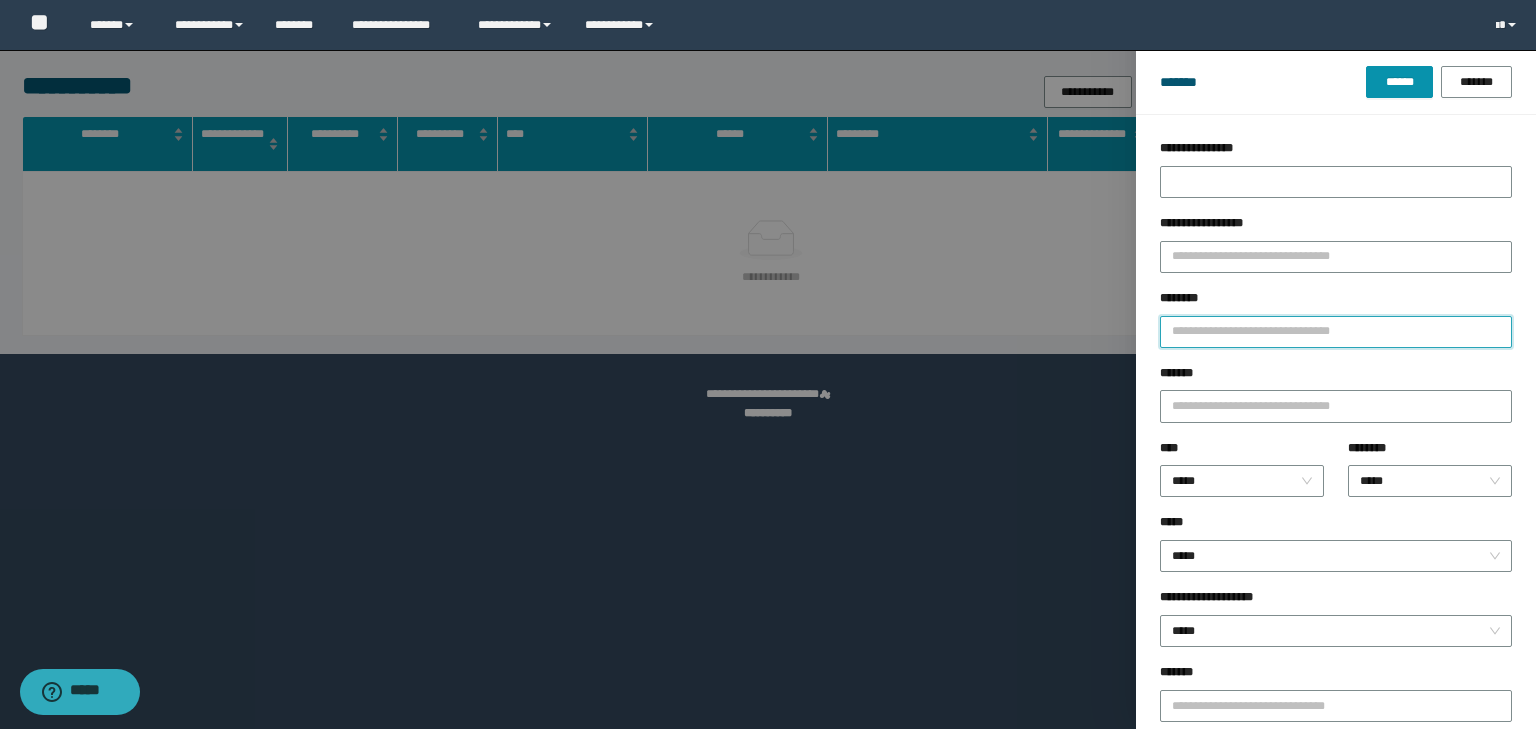 click on "********" at bounding box center (1336, 332) 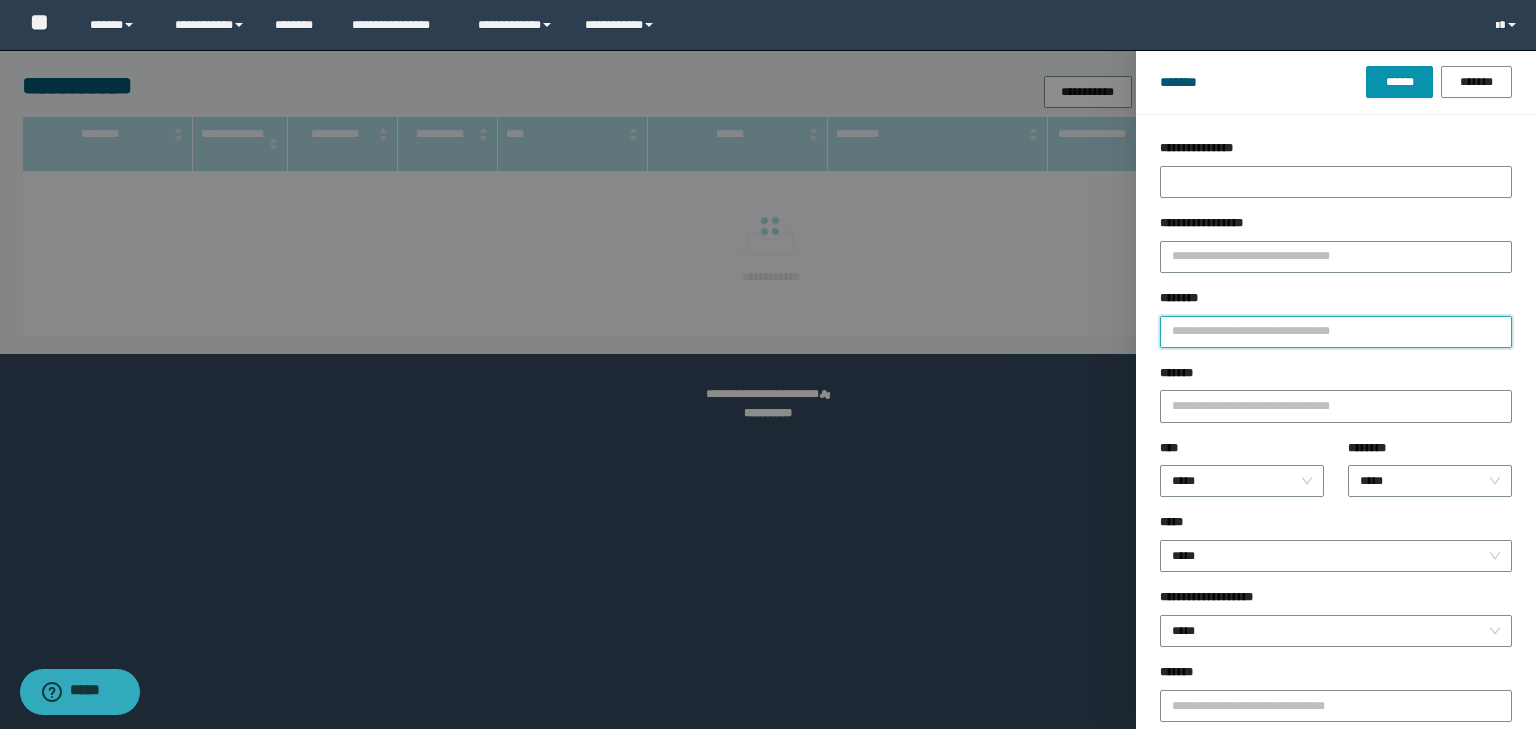 paste on "**********" 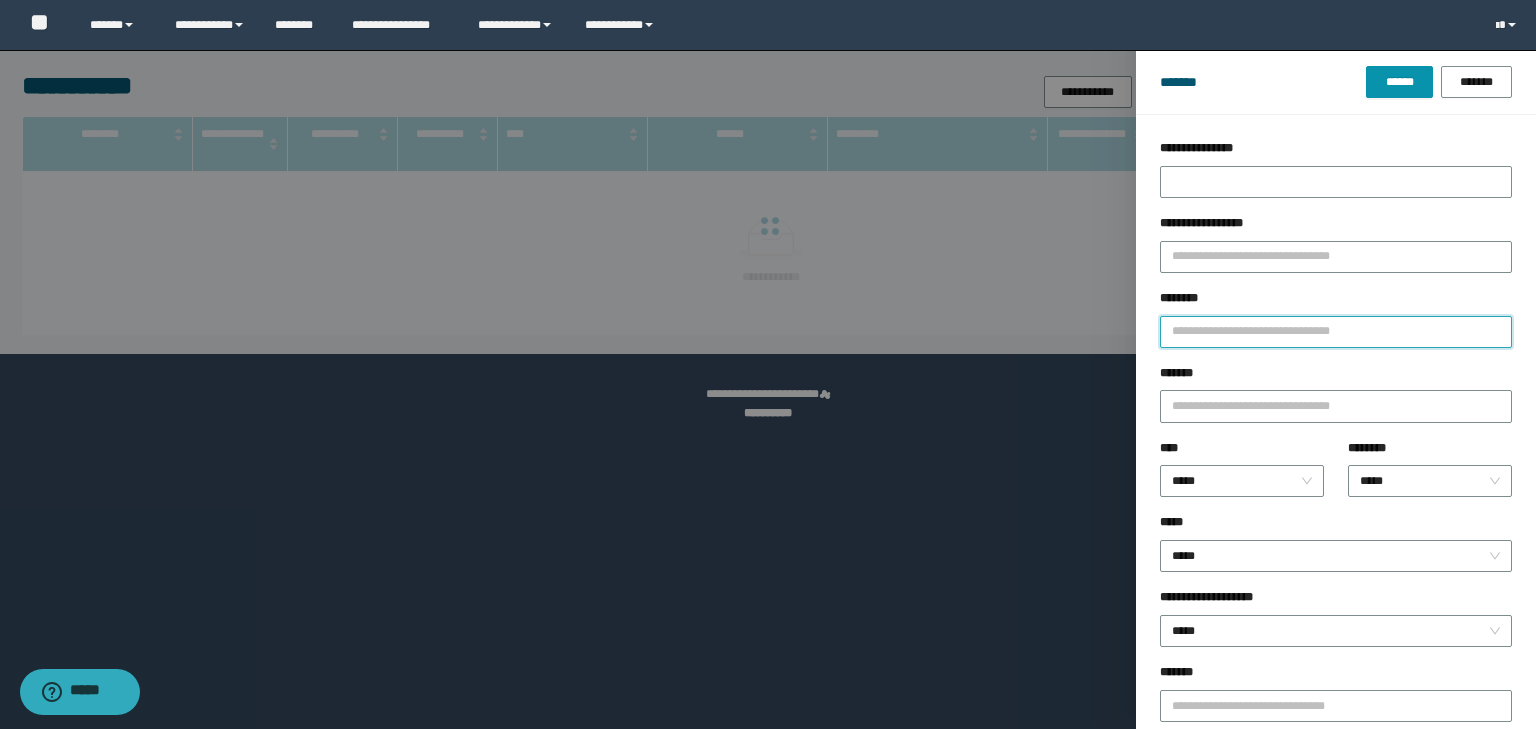 type on "**********" 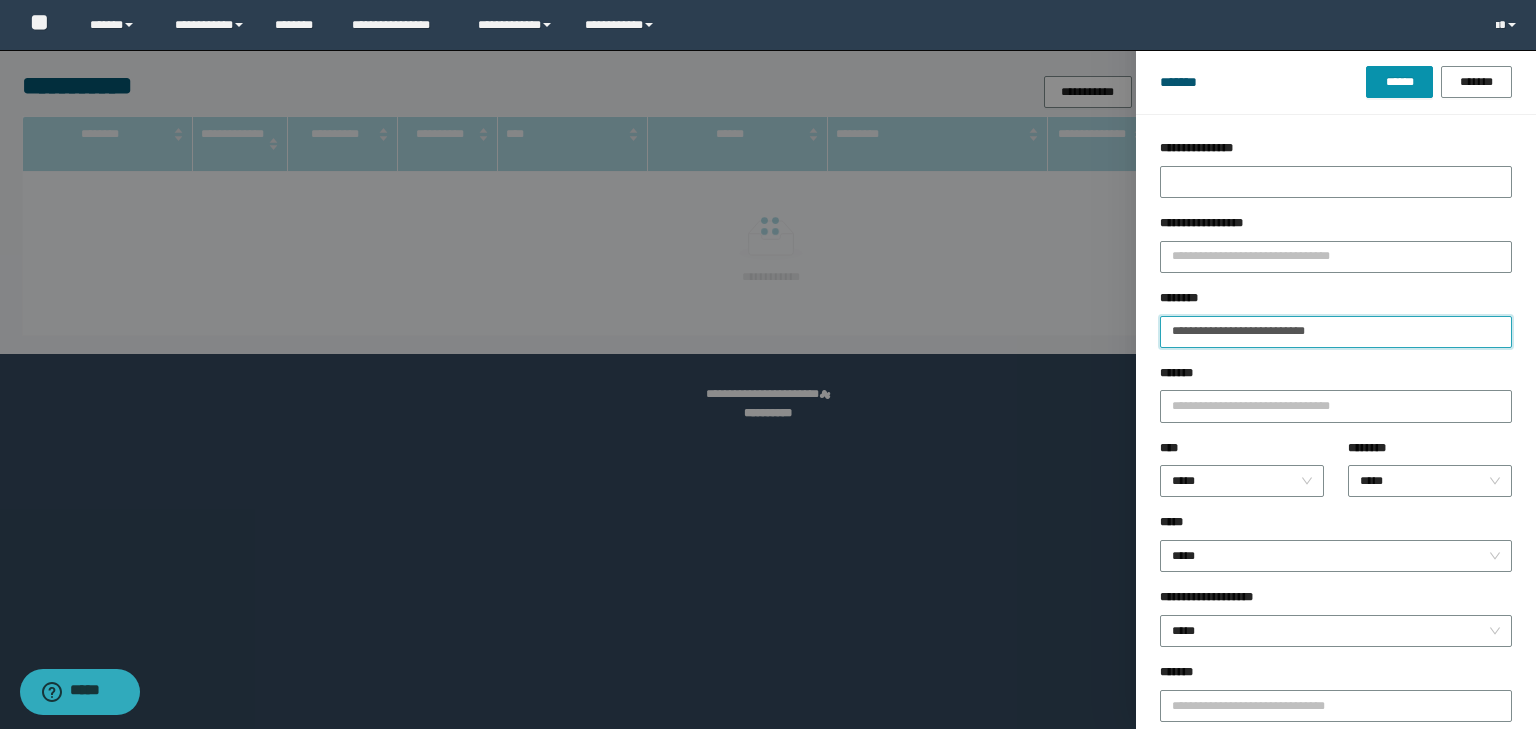 click on "******" at bounding box center (1399, 82) 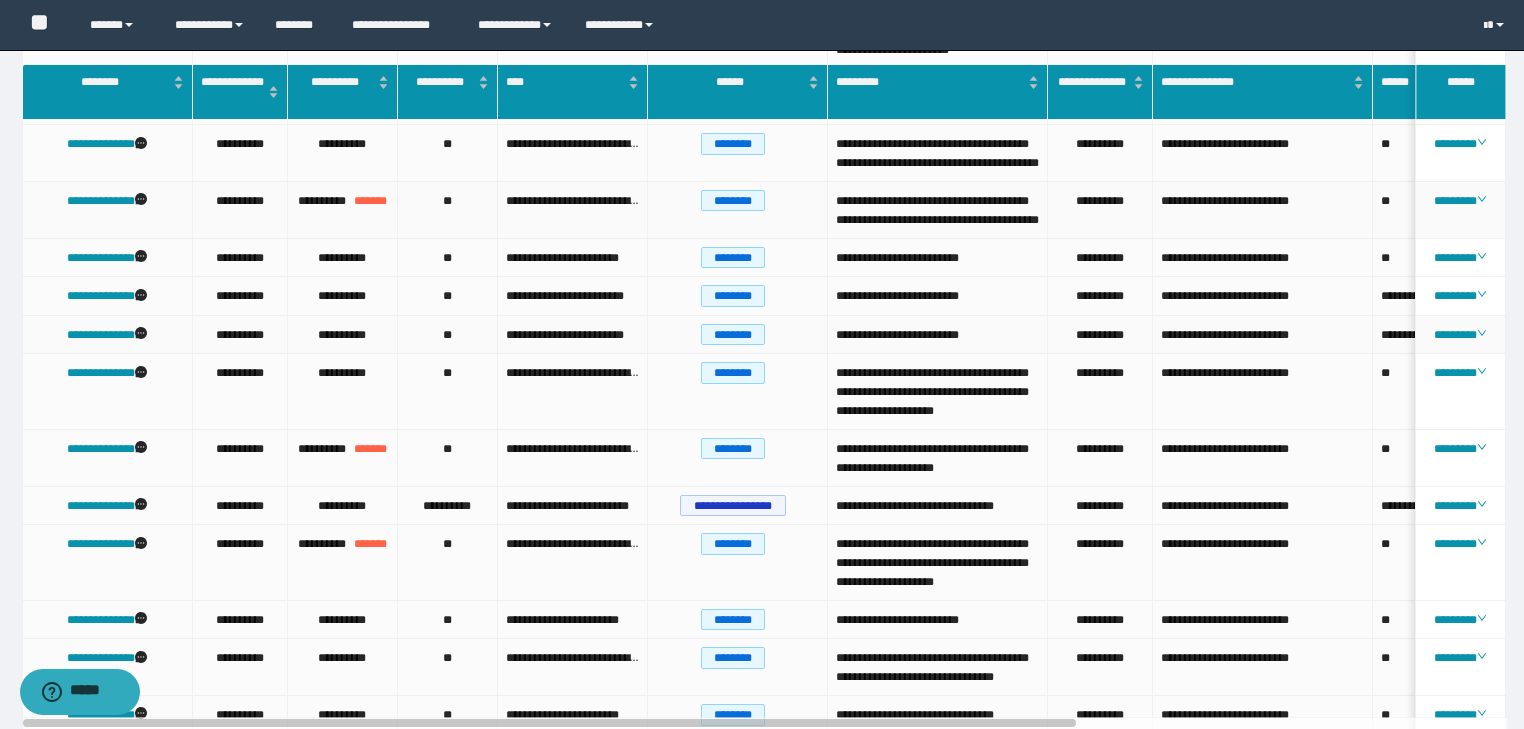 scroll, scrollTop: 0, scrollLeft: 0, axis: both 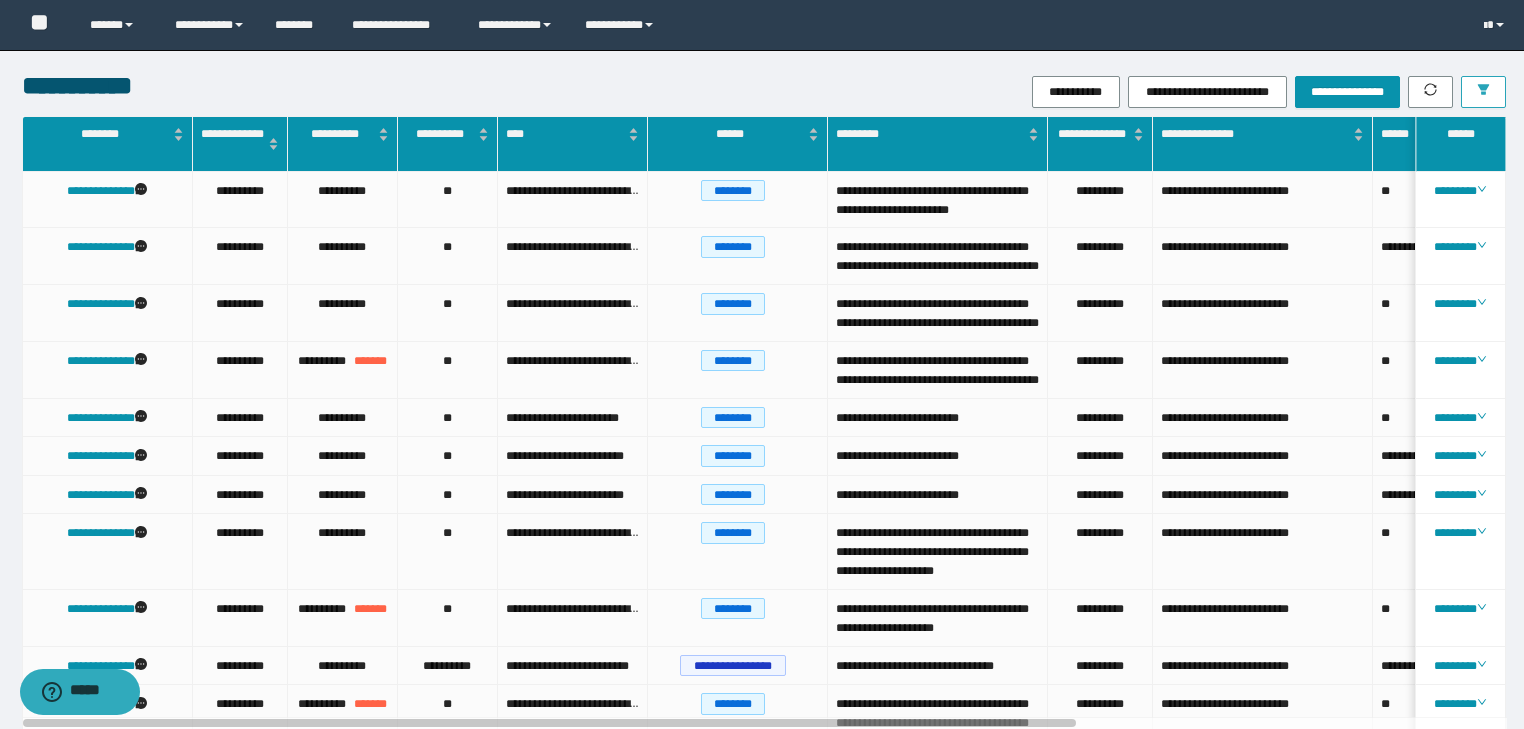 click at bounding box center [1483, 92] 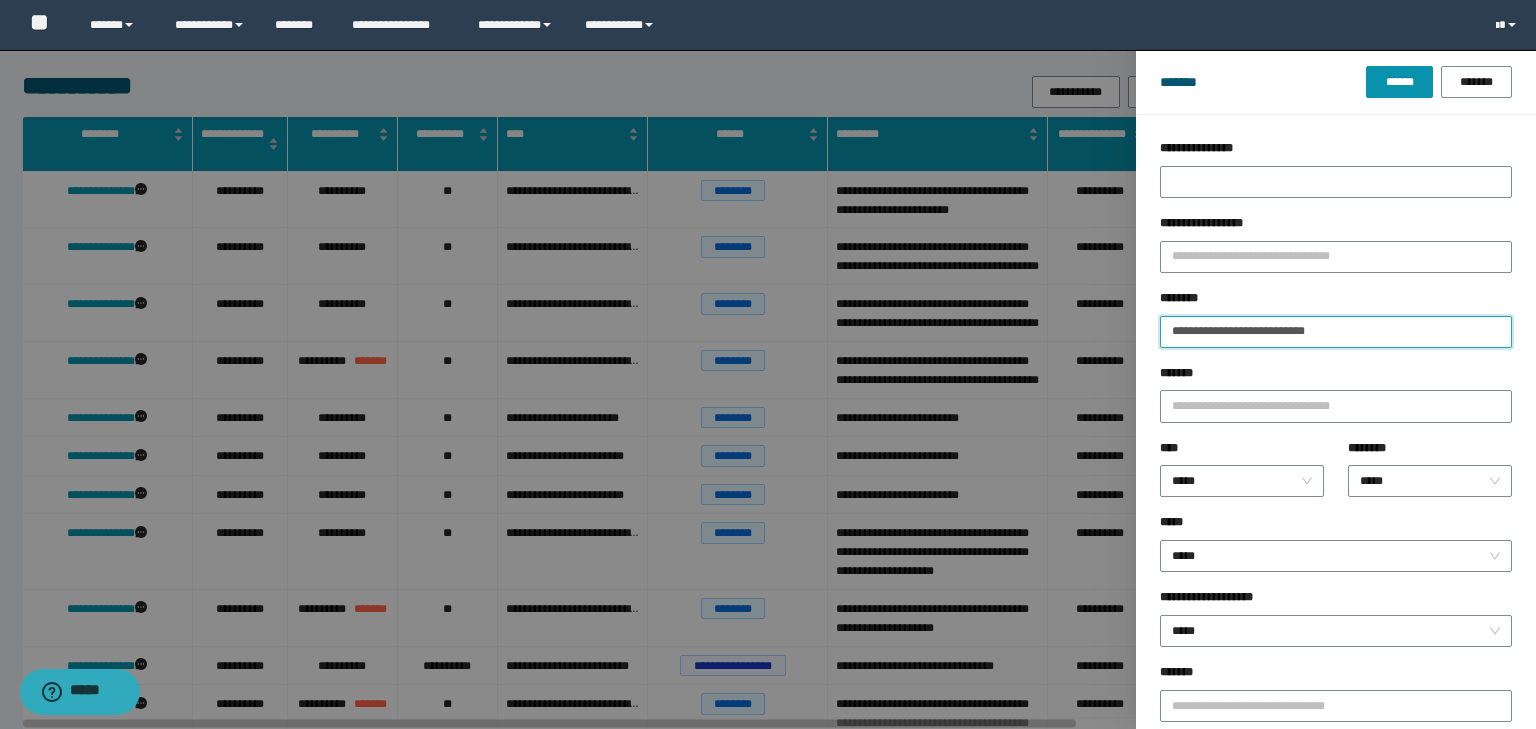 drag, startPoint x: 1214, startPoint y: 329, endPoint x: 1036, endPoint y: 328, distance: 178.0028 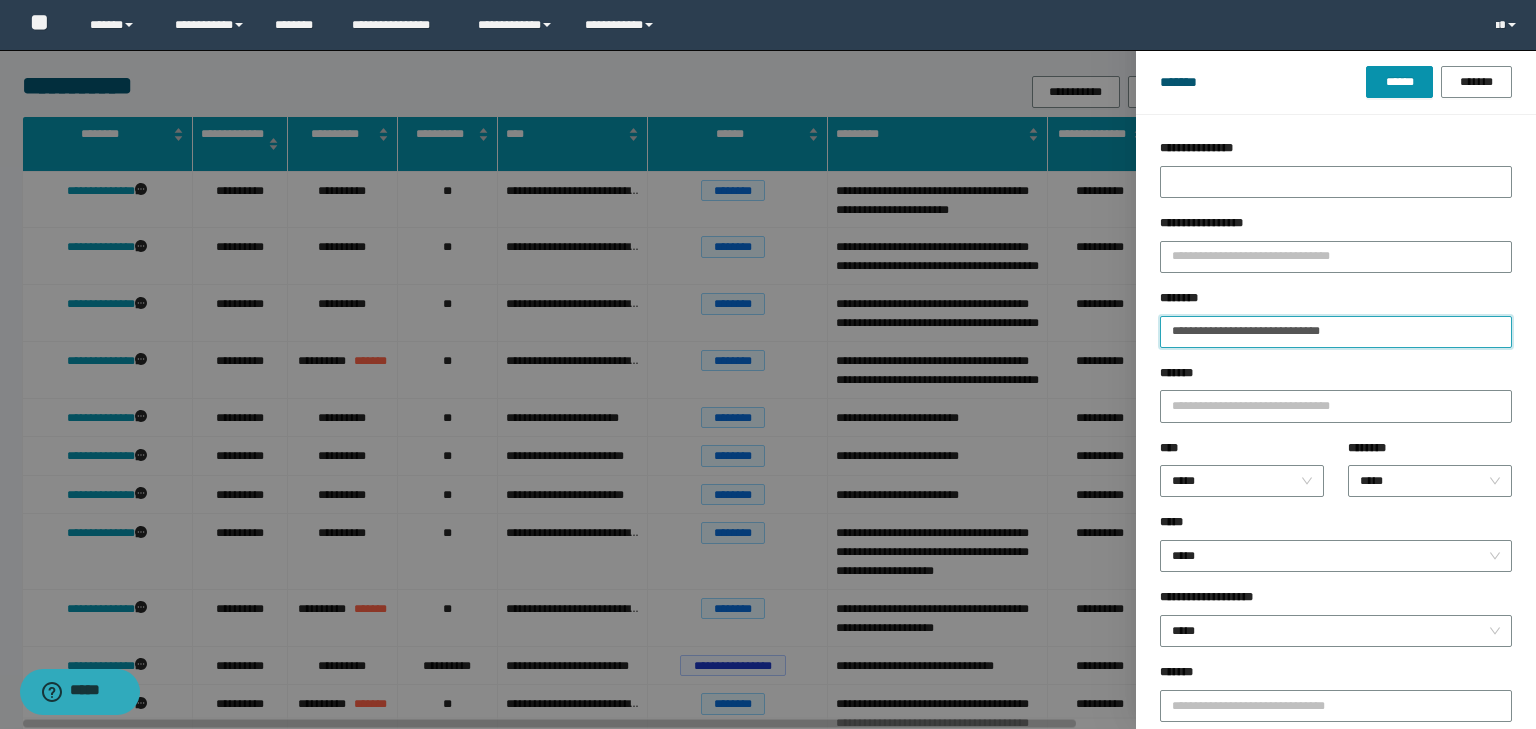 click on "******" at bounding box center (1399, 82) 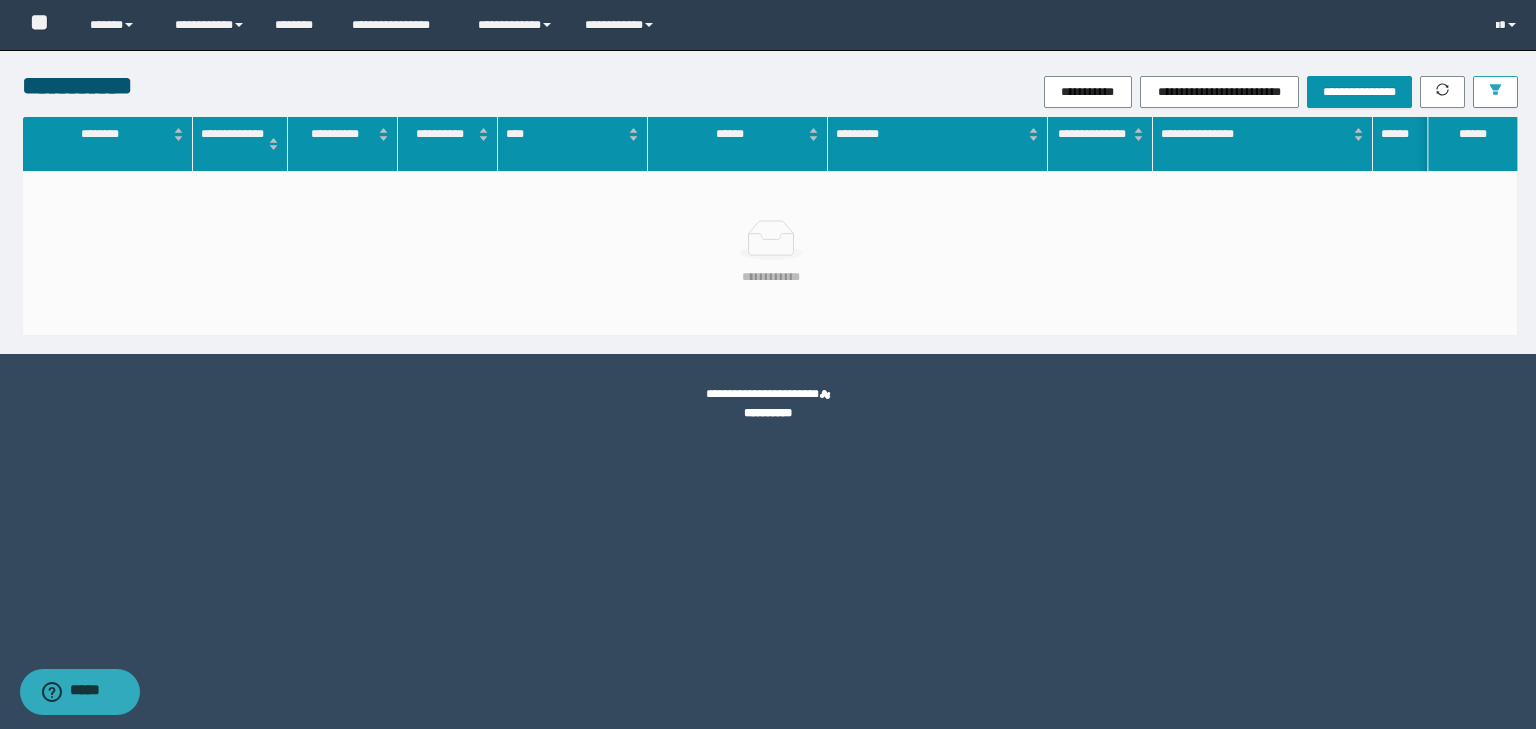 click 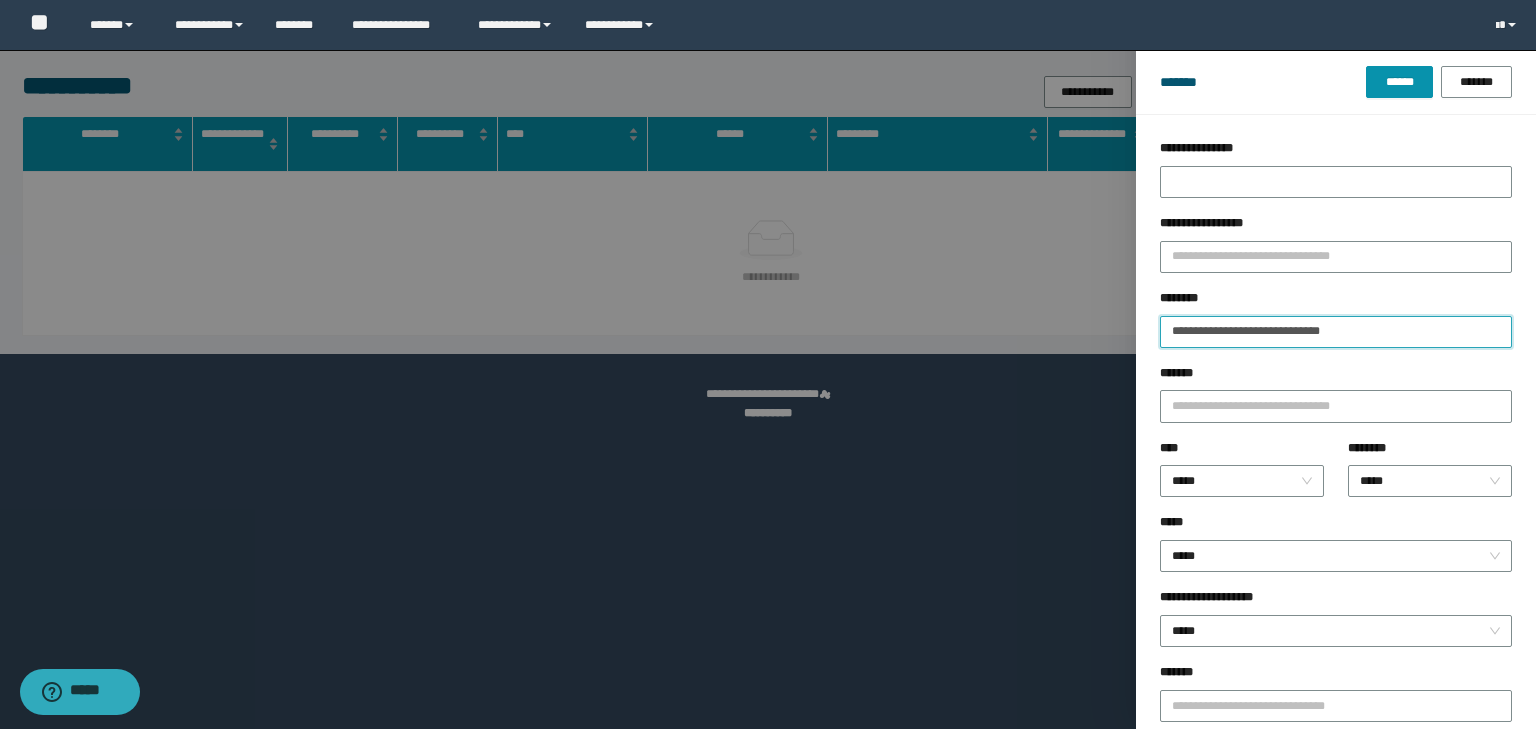 click on "**********" at bounding box center (1336, 332) 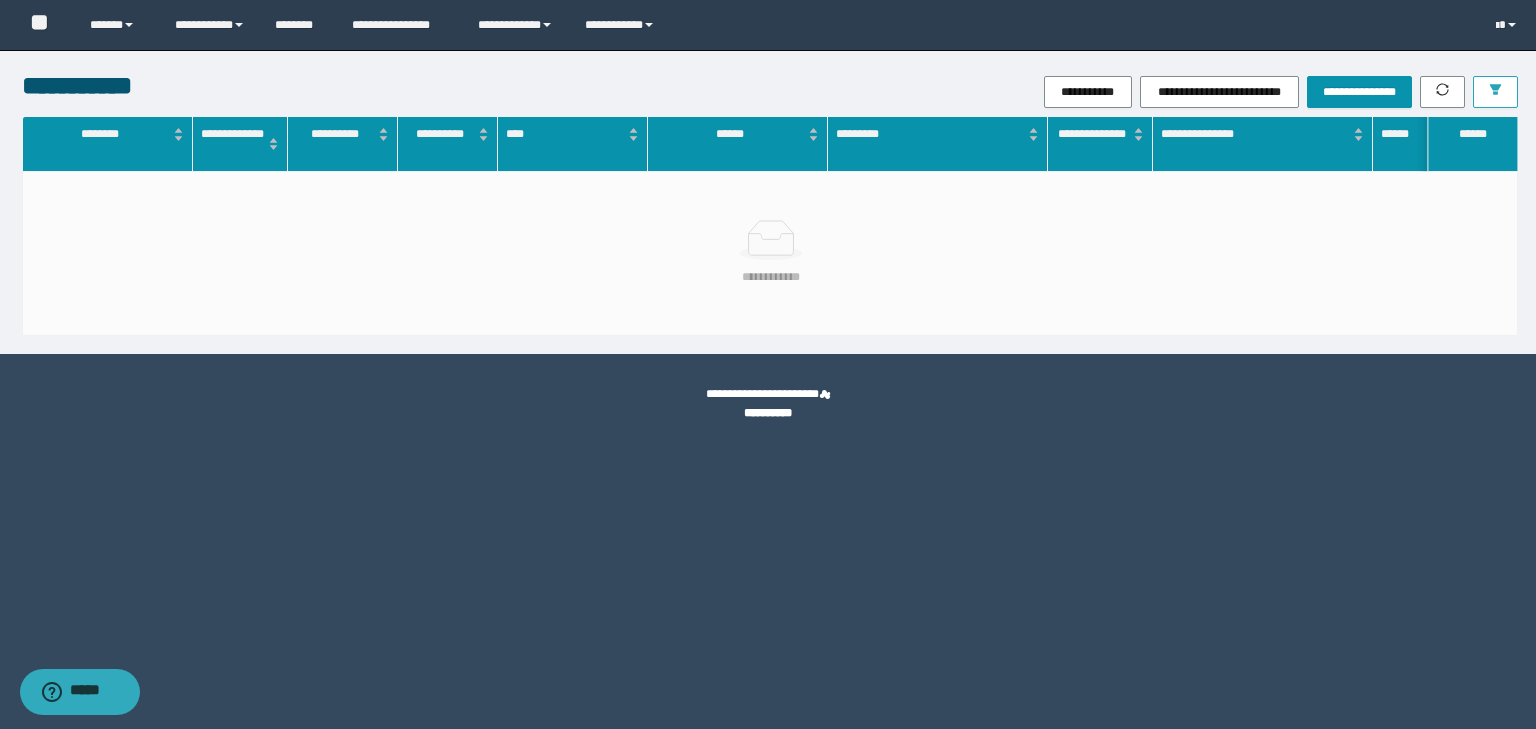 click 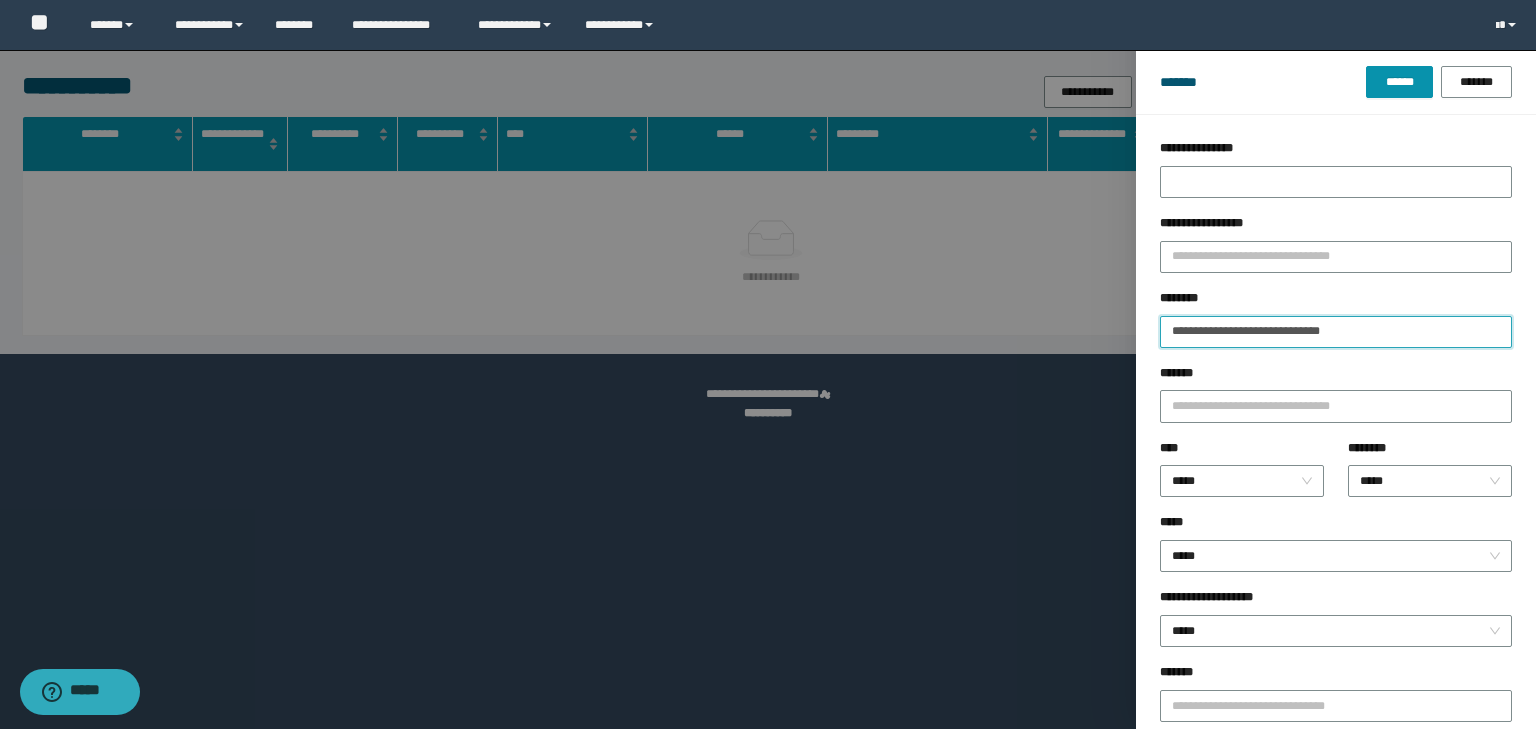 drag, startPoint x: 1252, startPoint y: 329, endPoint x: 1142, endPoint y: 329, distance: 110 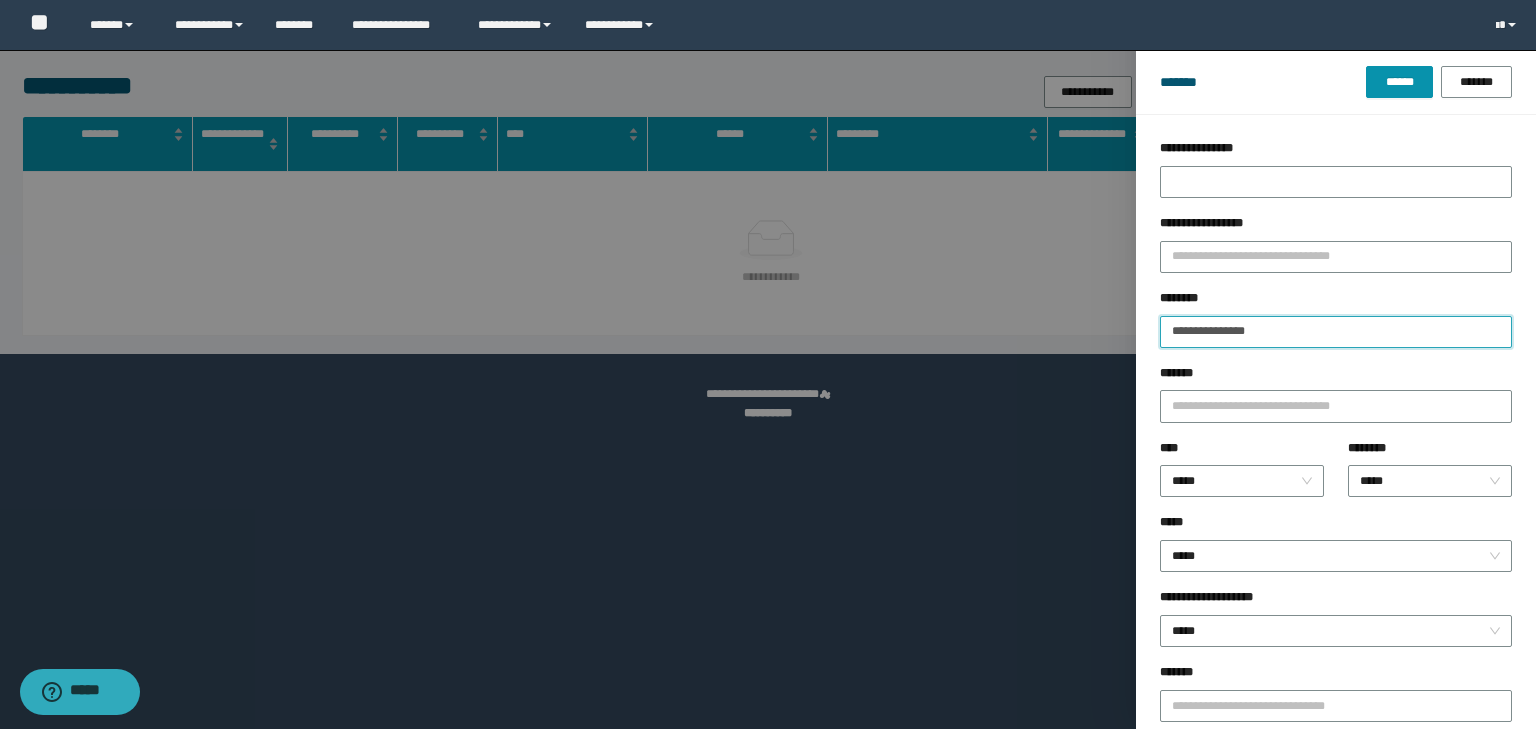 click on "******" at bounding box center [1399, 82] 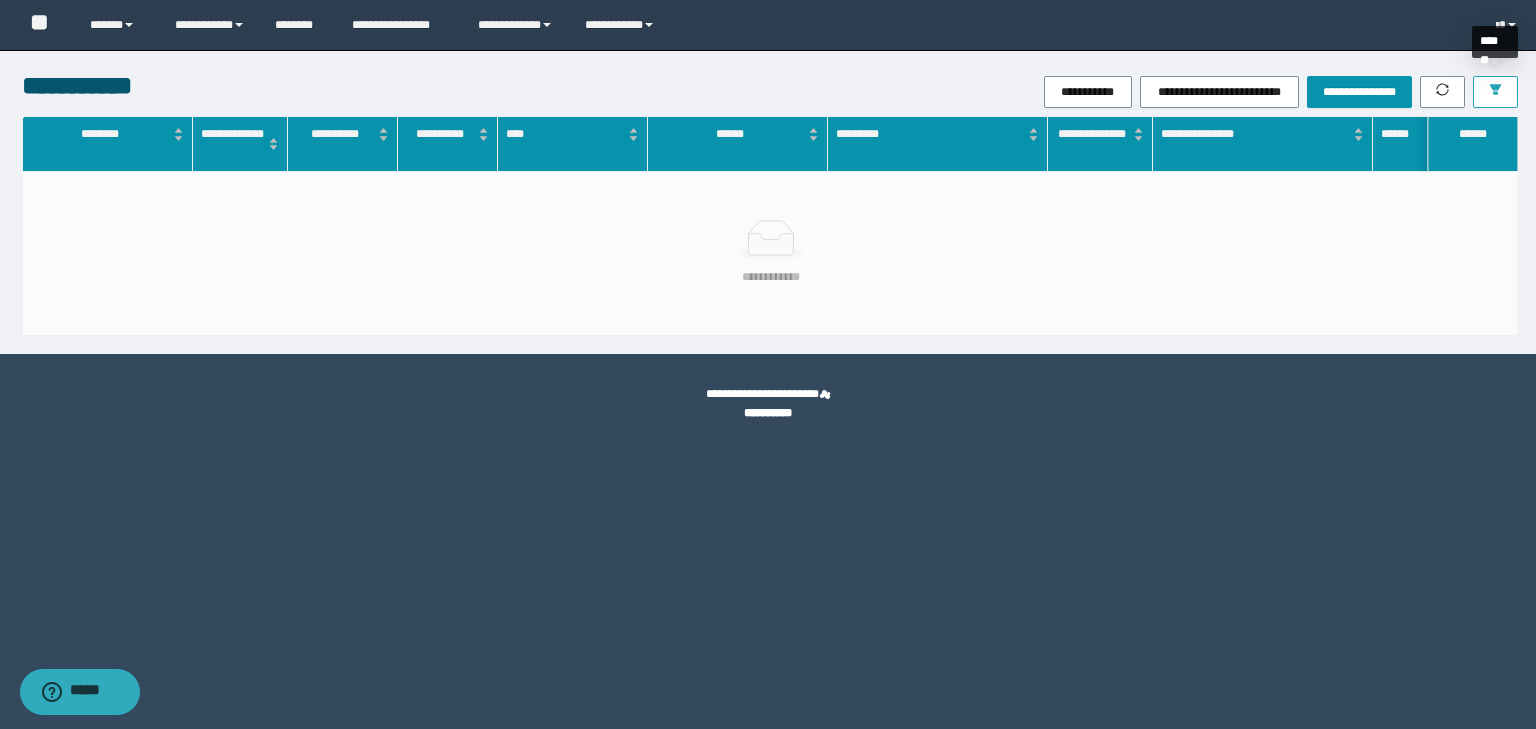 click at bounding box center [1495, 92] 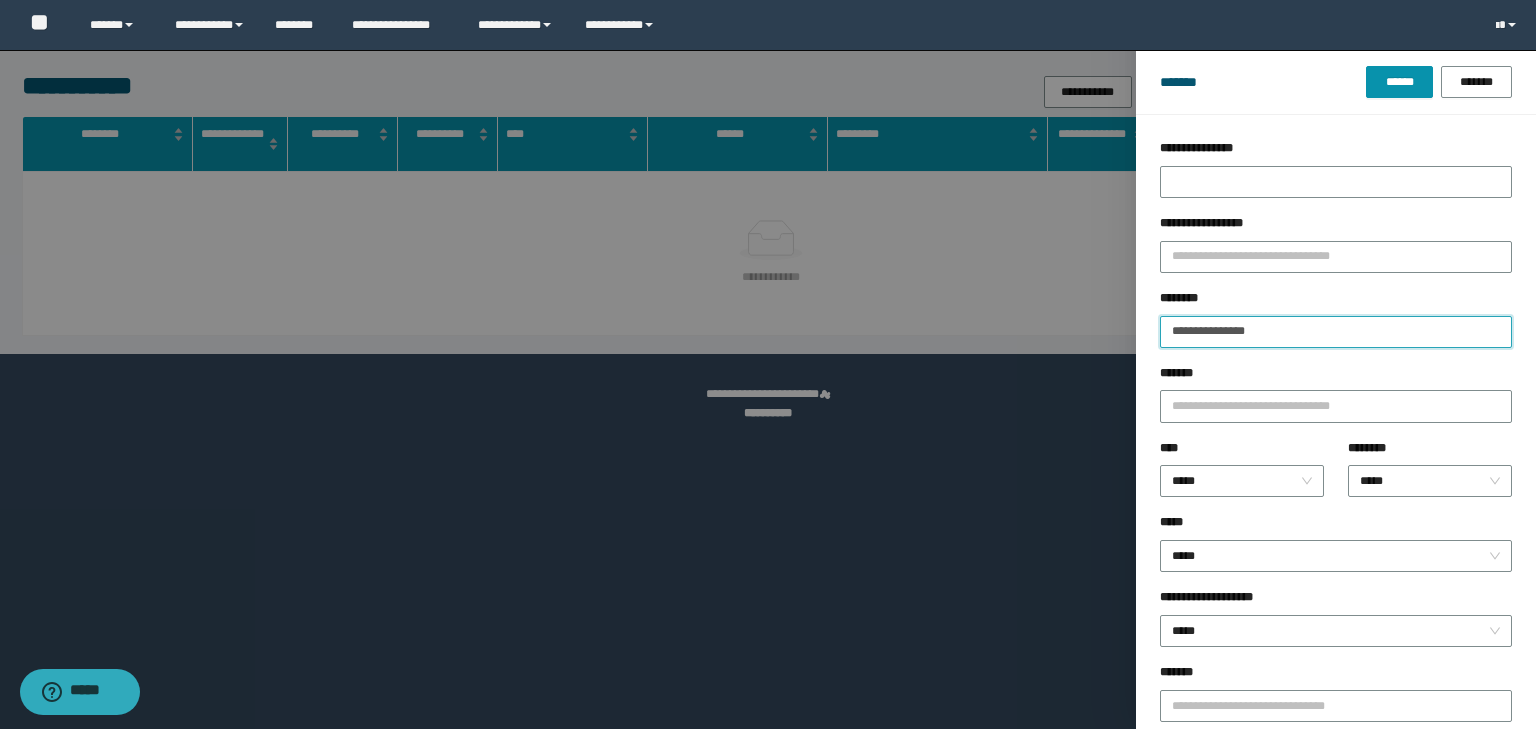 drag, startPoint x: 1259, startPoint y: 331, endPoint x: 1104, endPoint y: 316, distance: 155.72412 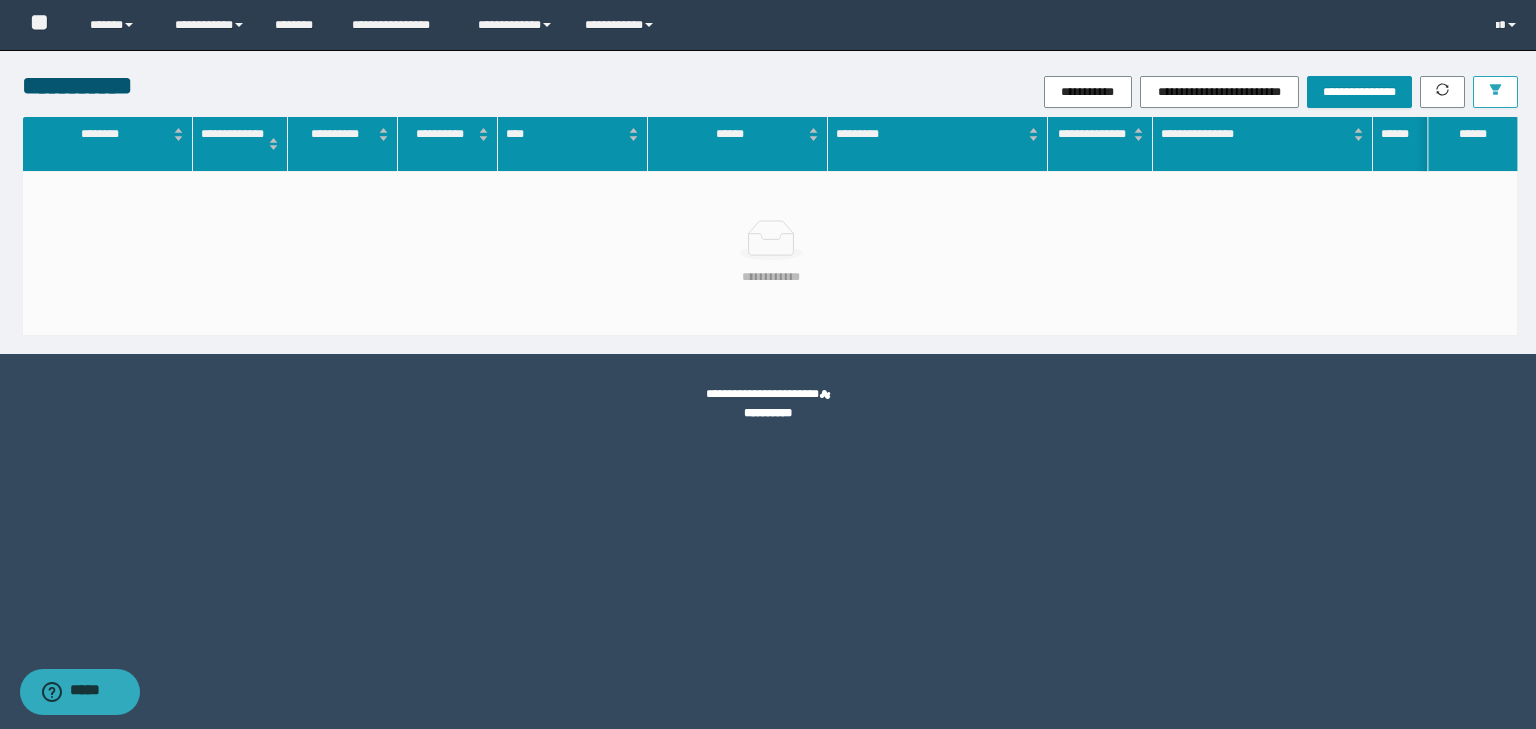 click 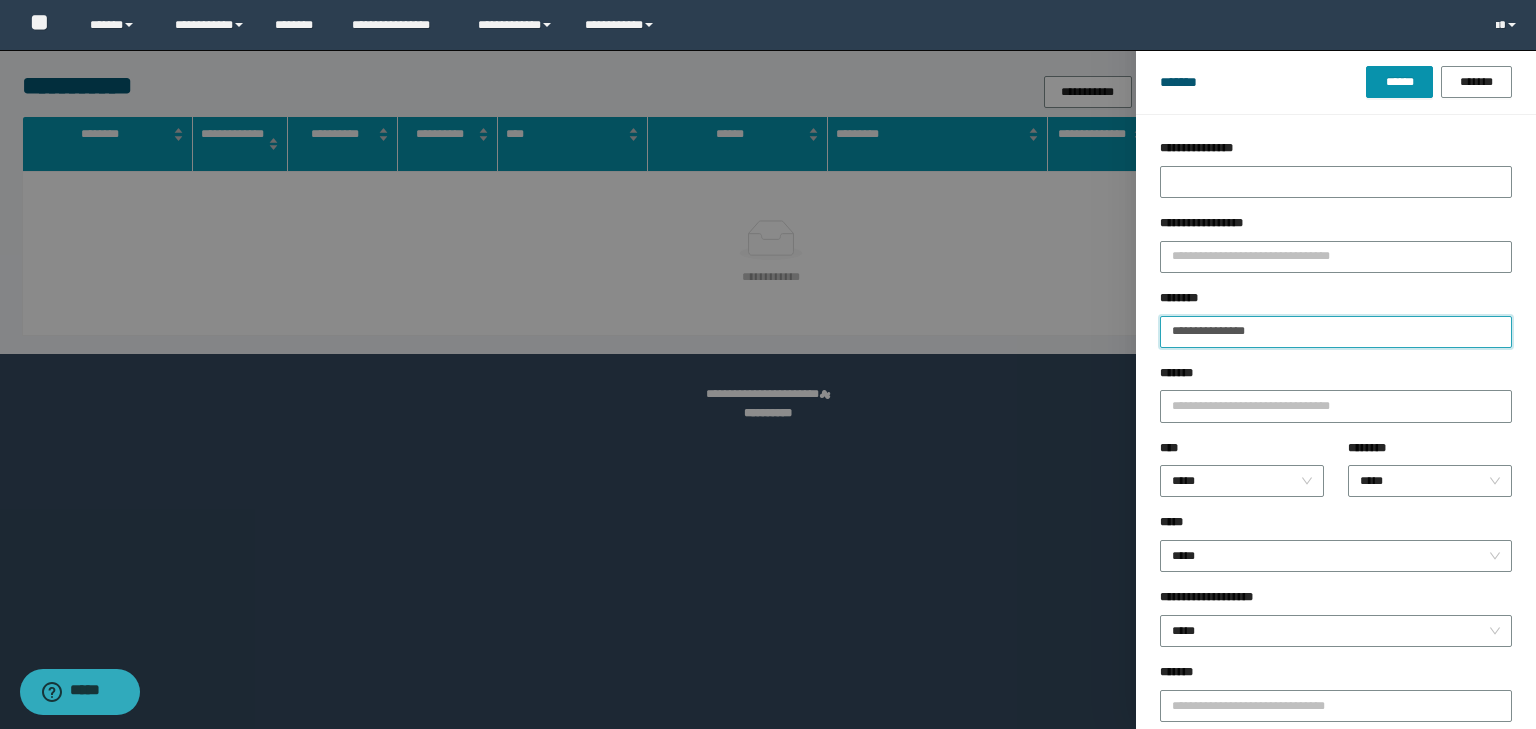 drag, startPoint x: 1292, startPoint y: 334, endPoint x: 1016, endPoint y: 316, distance: 276.58633 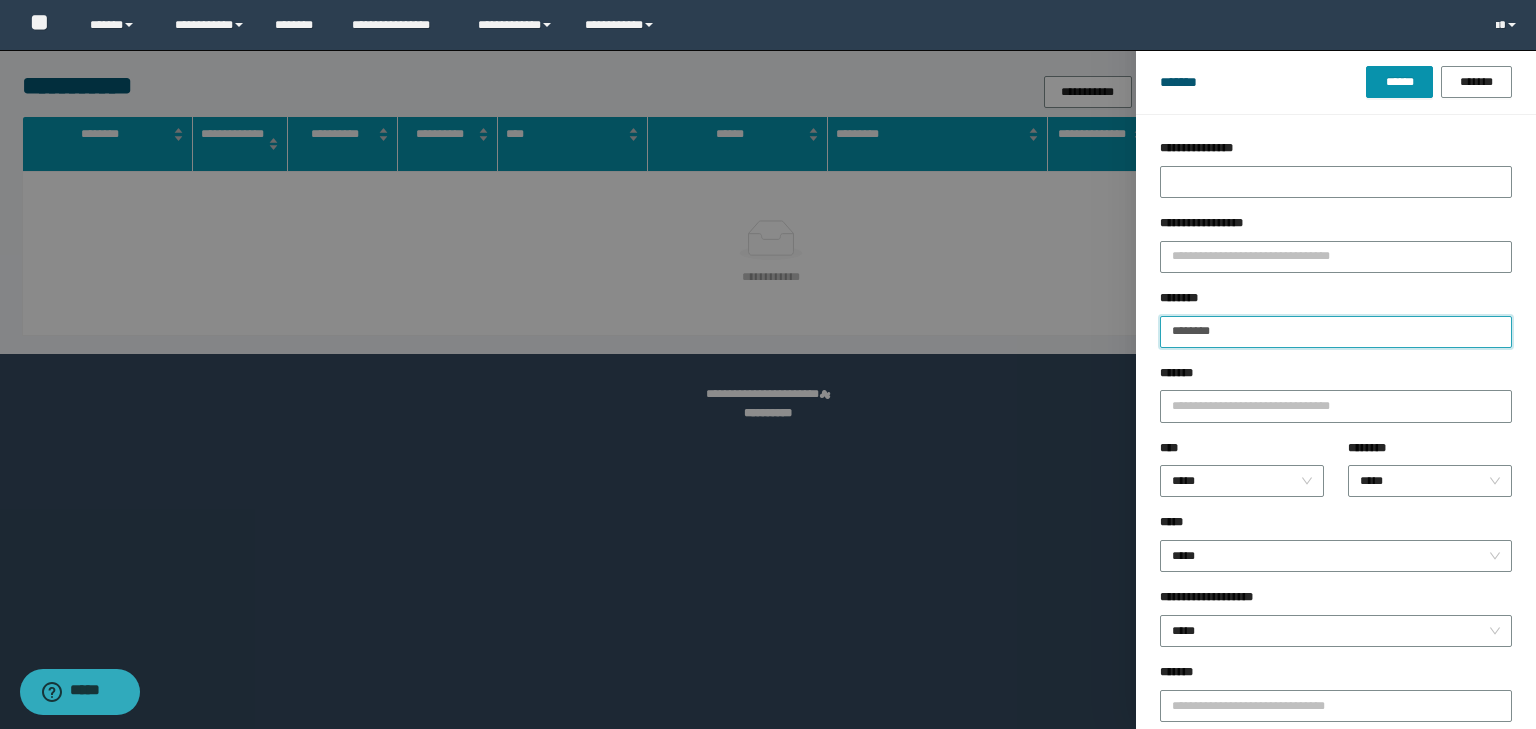 type on "********" 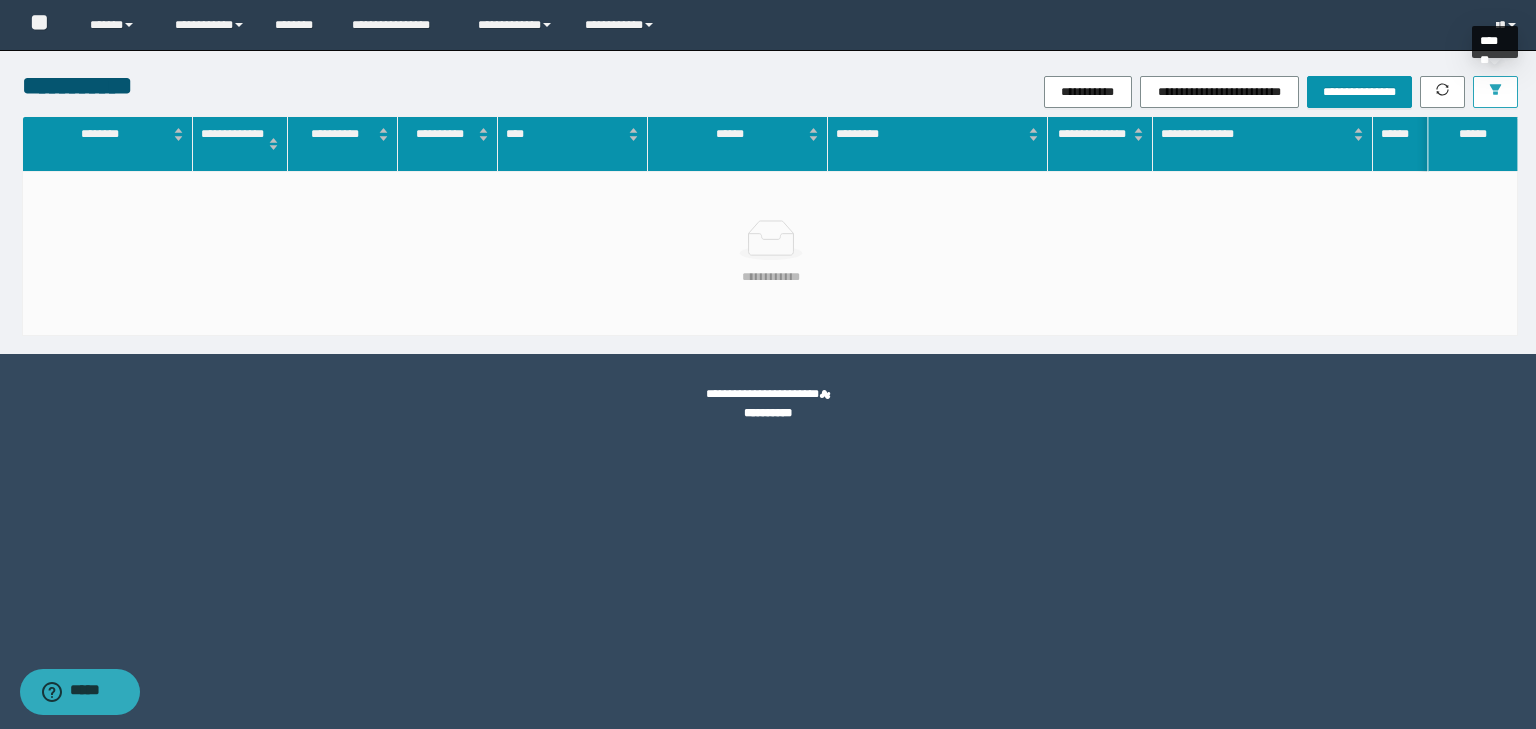 click 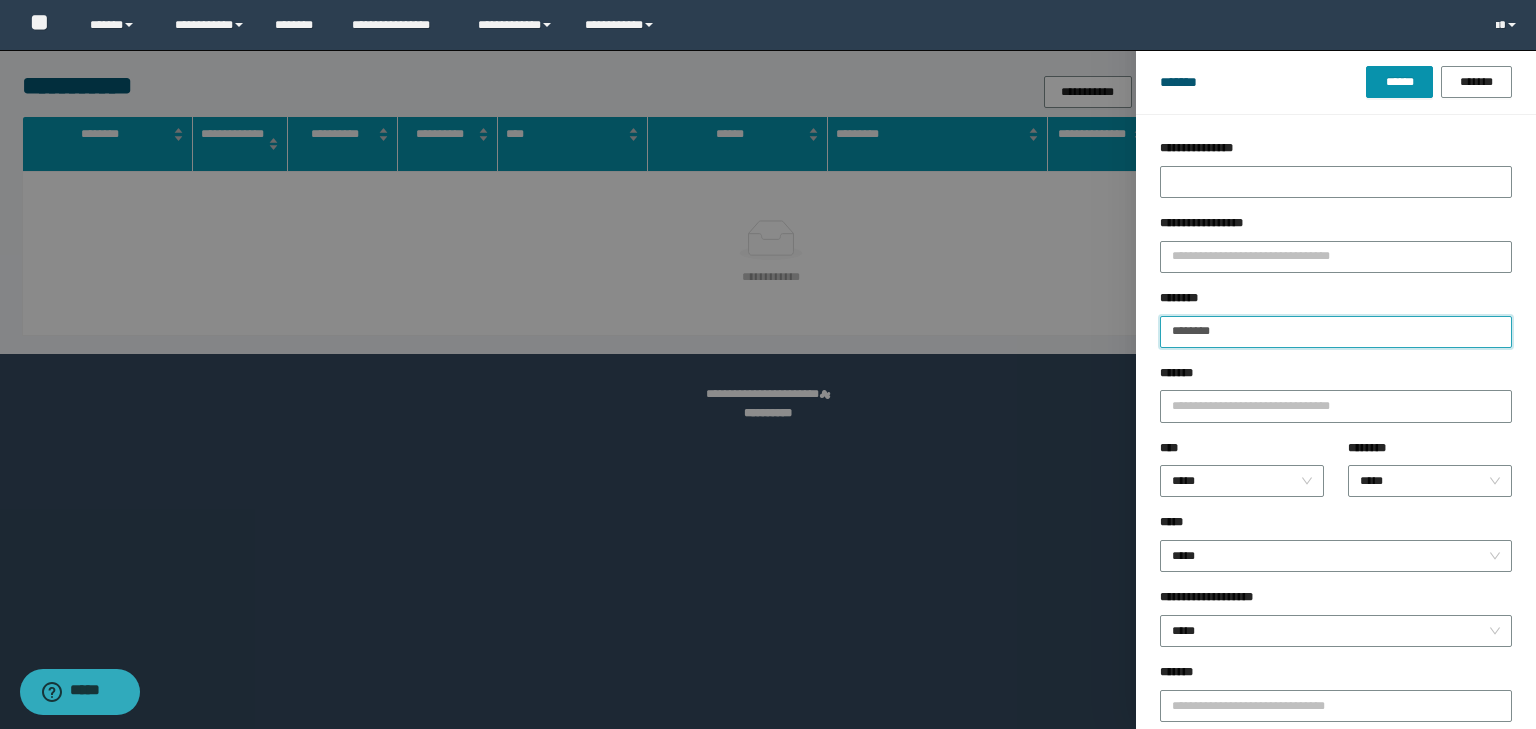 drag, startPoint x: 1240, startPoint y: 332, endPoint x: 1143, endPoint y: 328, distance: 97.082436 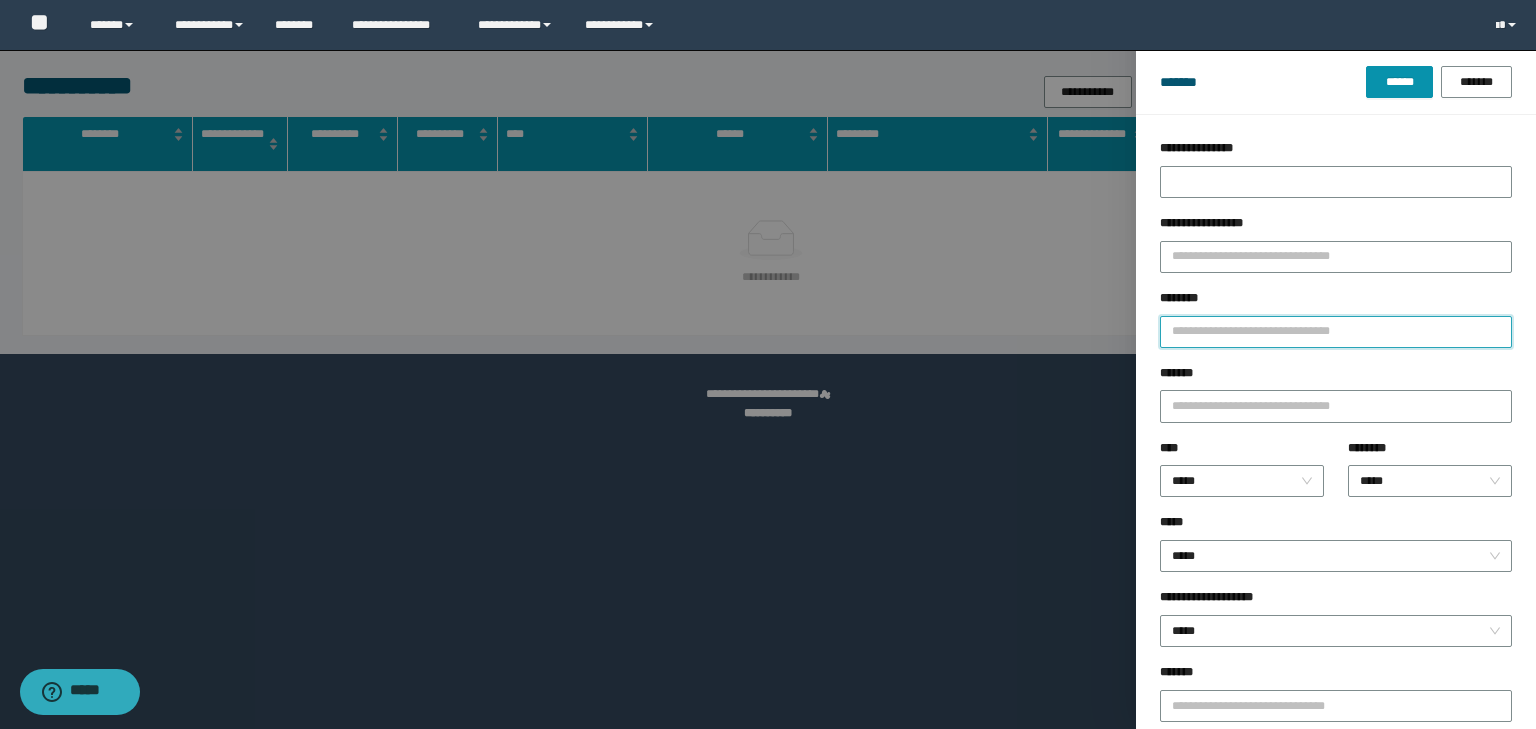 paste on "**********" 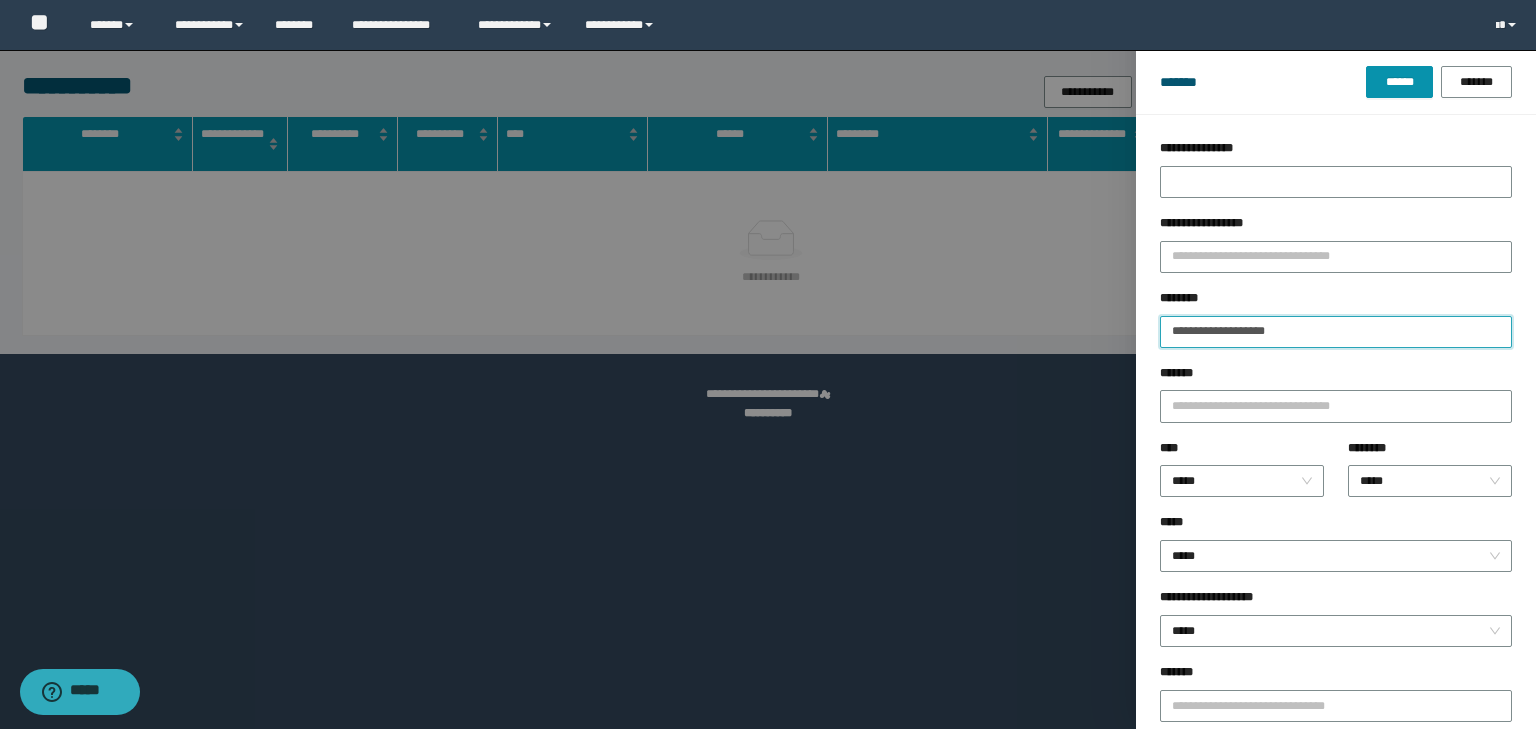 click on "**********" at bounding box center (1336, 332) 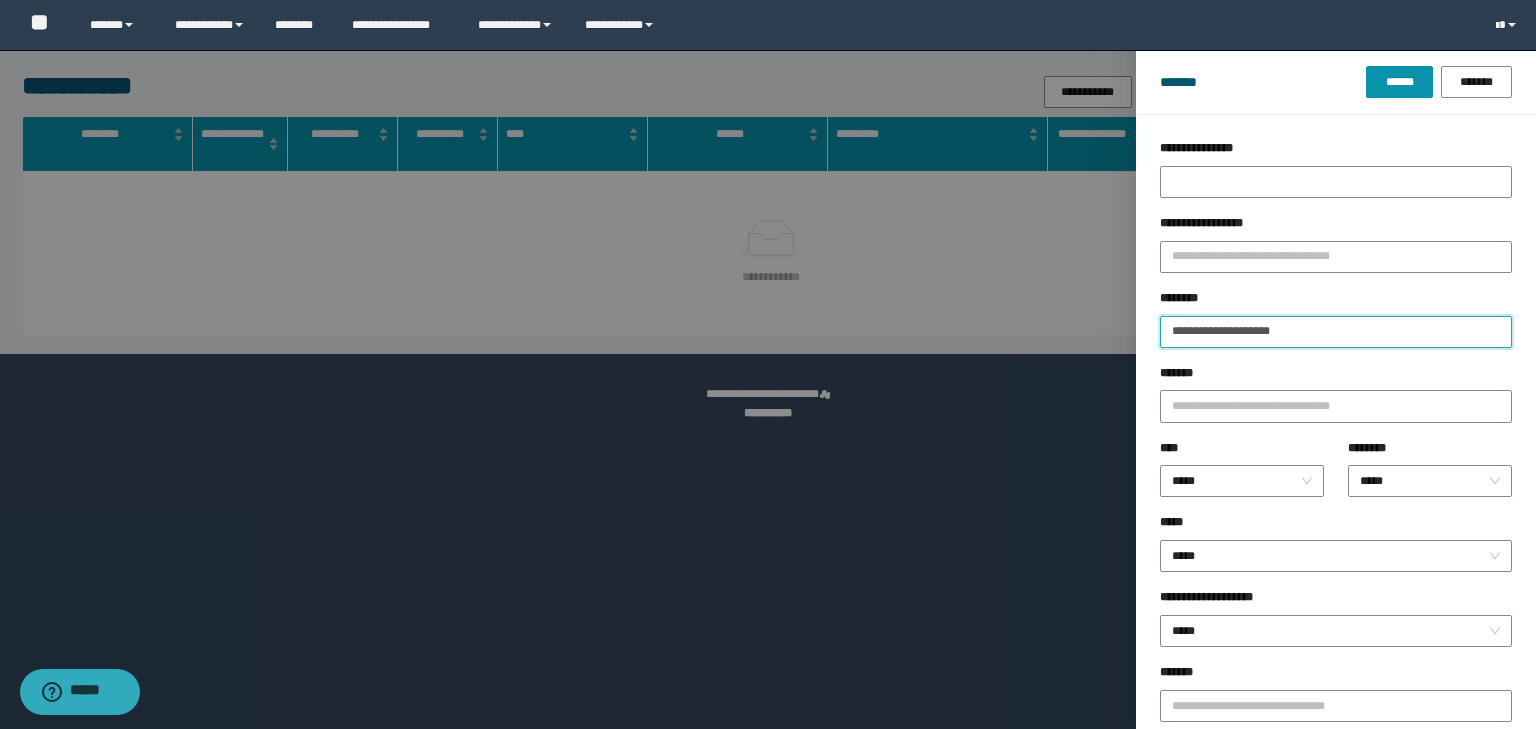 type on "**********" 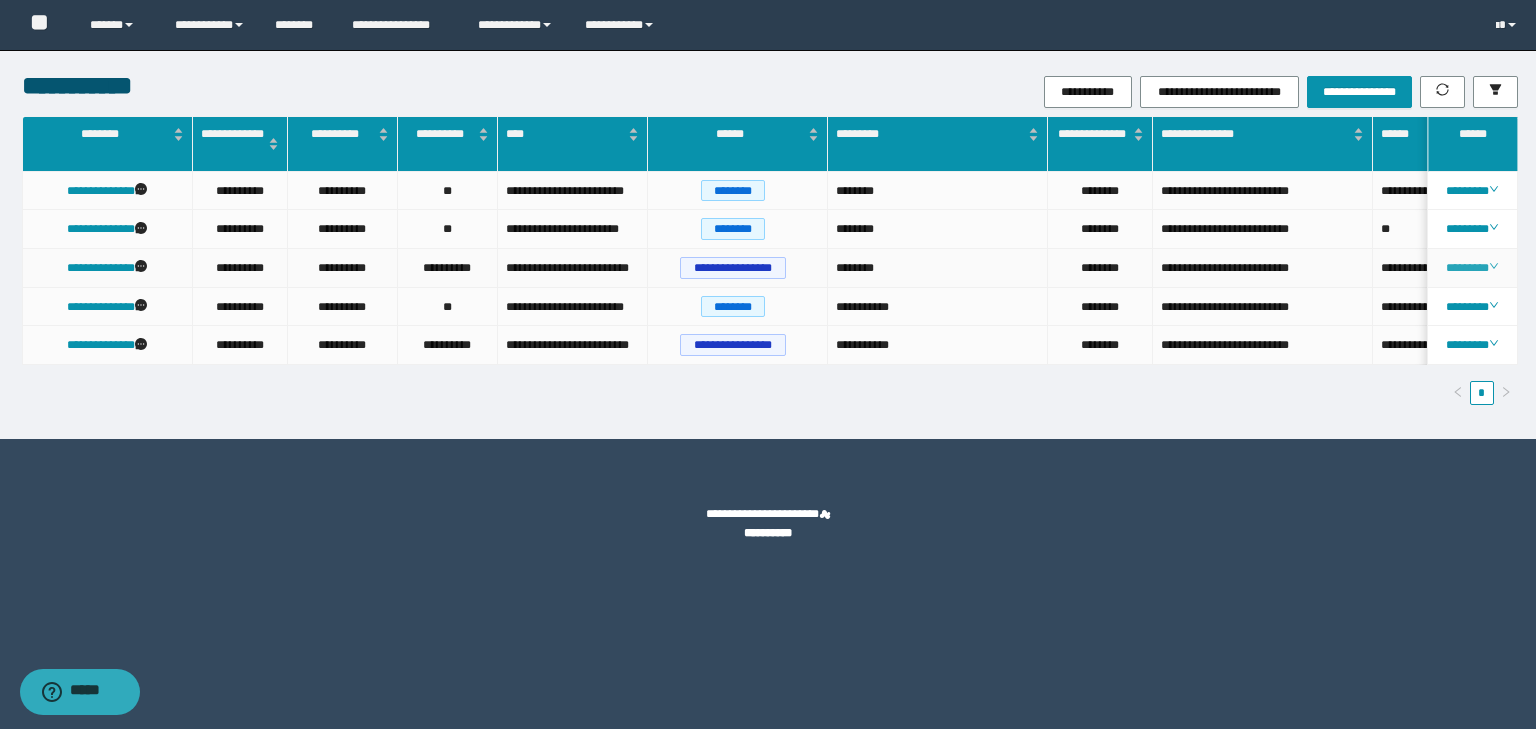 click on "********" at bounding box center [1472, 268] 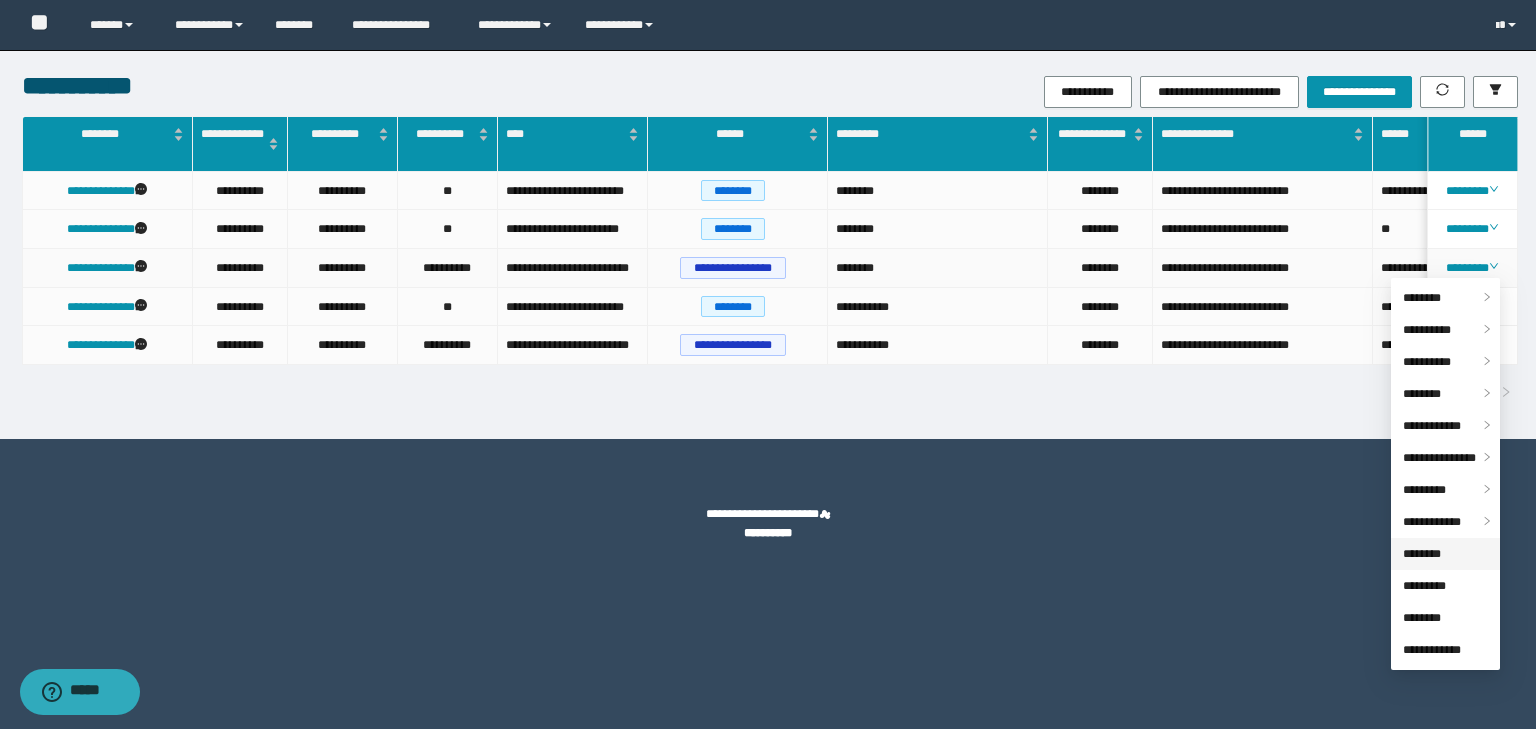 click on "********" at bounding box center [1422, 554] 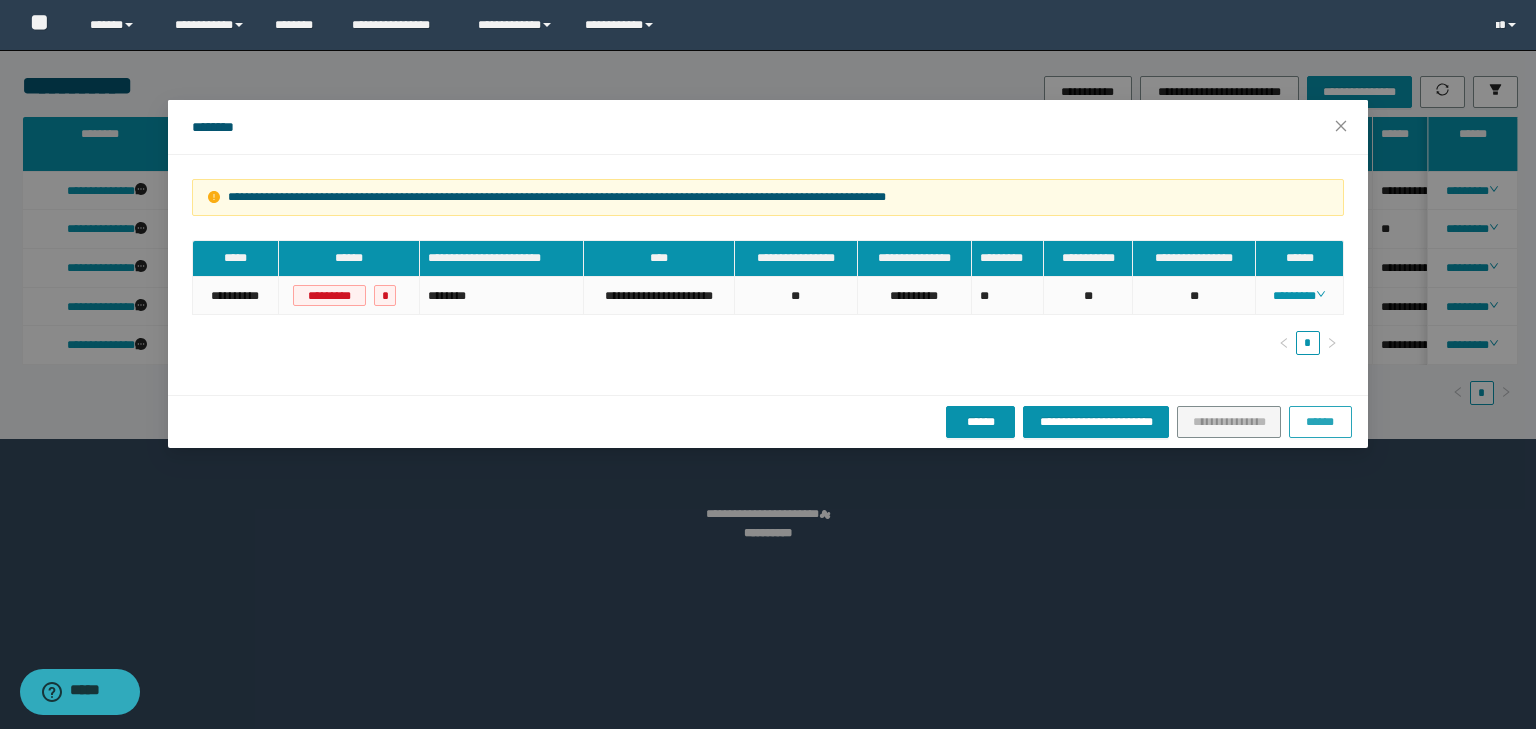 click on "******" at bounding box center (1320, 422) 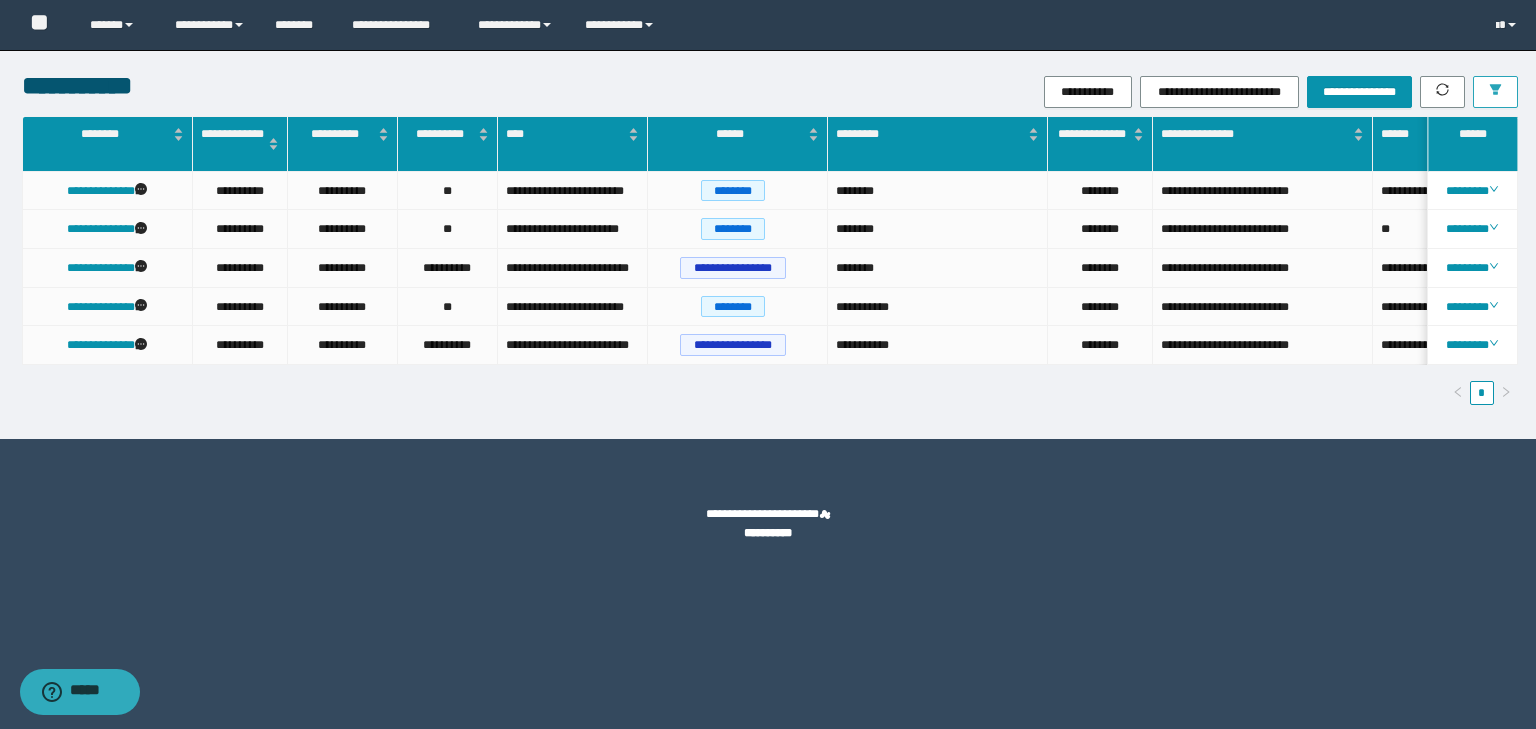 click at bounding box center (1495, 92) 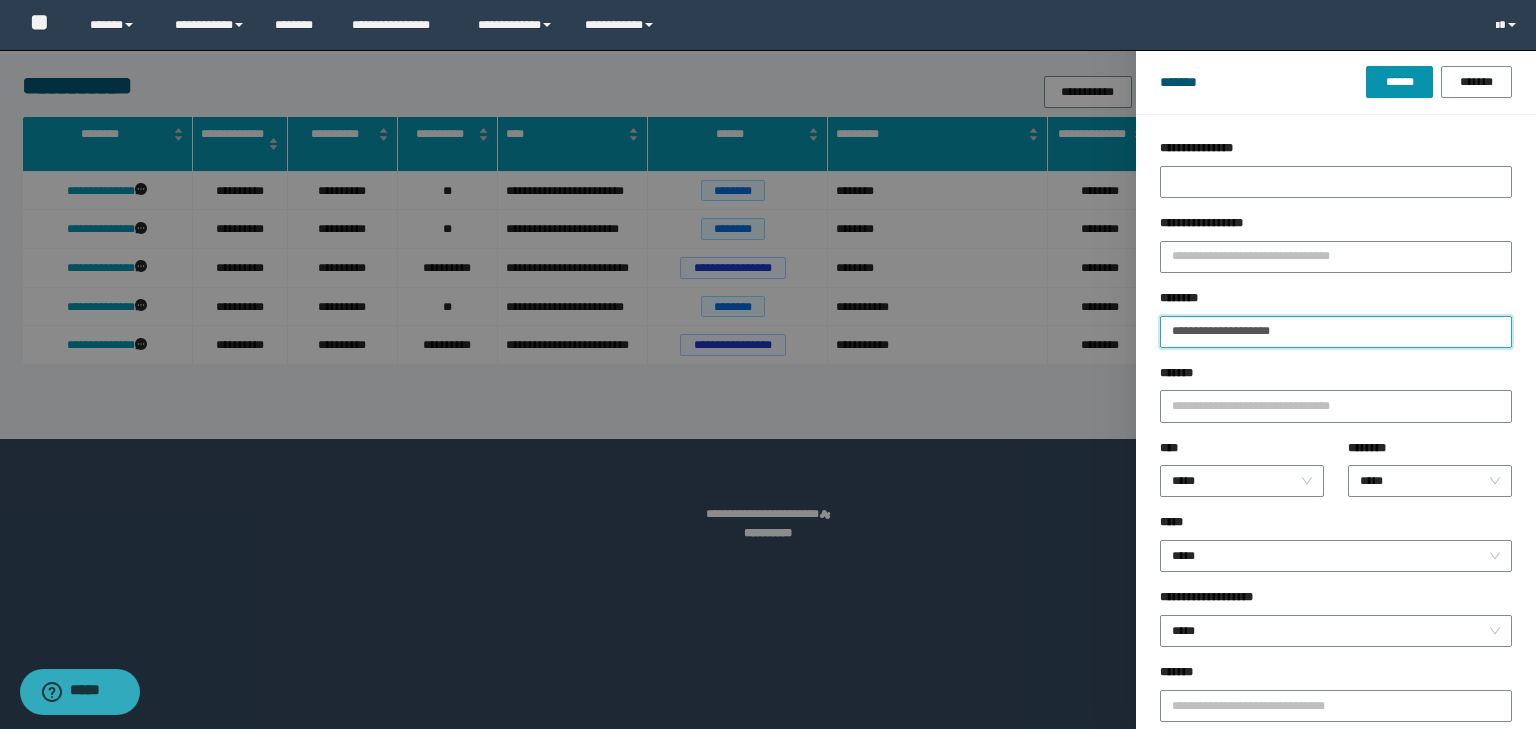drag, startPoint x: 1293, startPoint y: 327, endPoint x: 1093, endPoint y: 324, distance: 200.02249 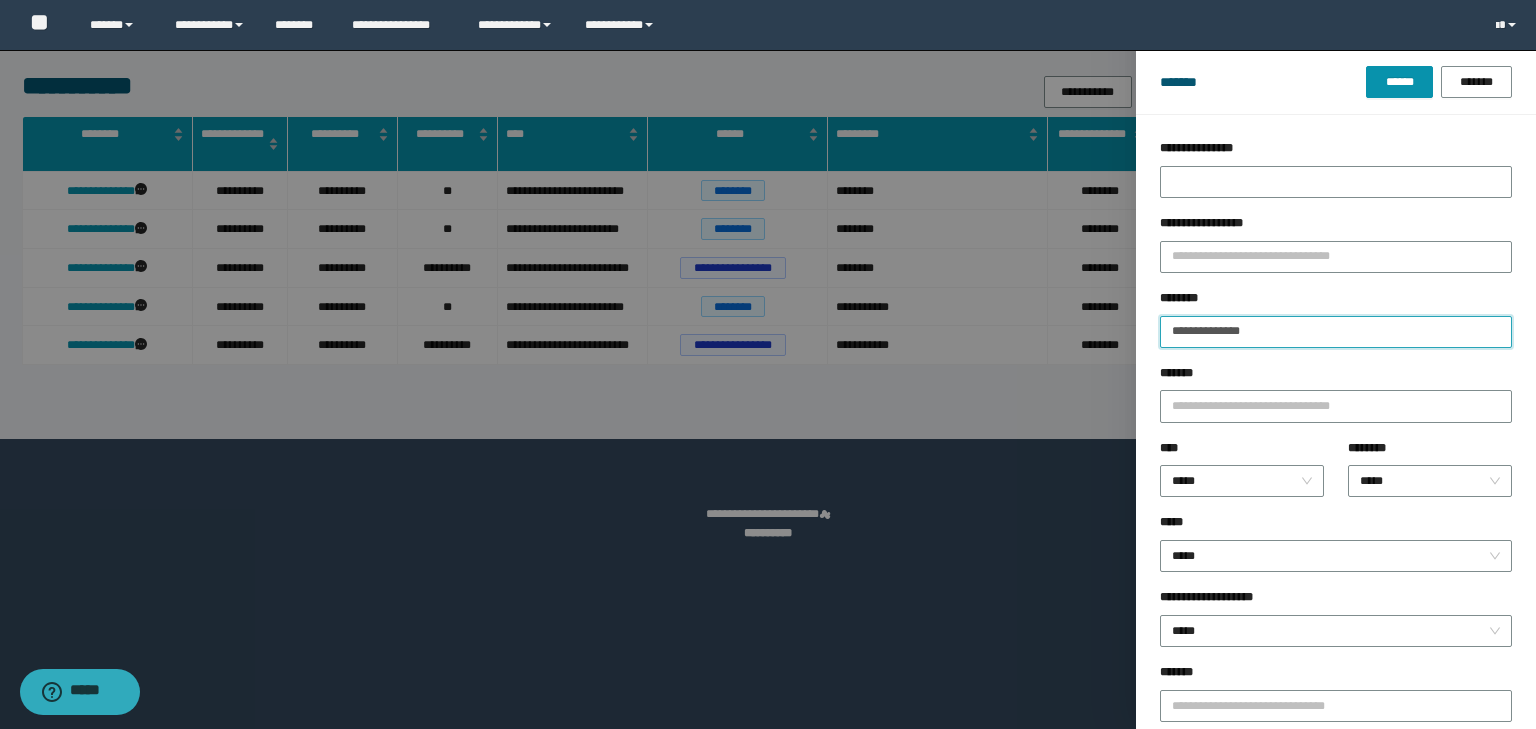 type on "**********" 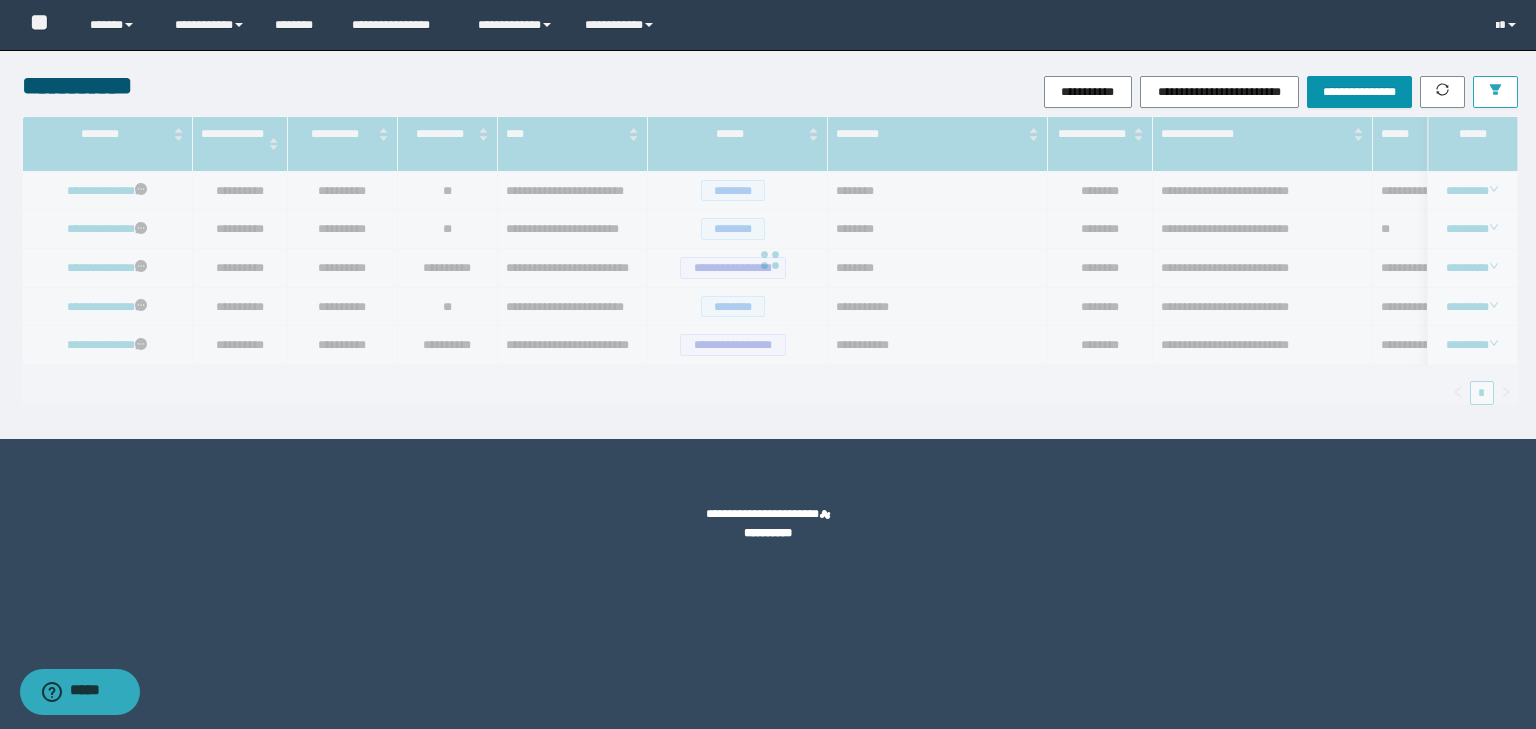 type 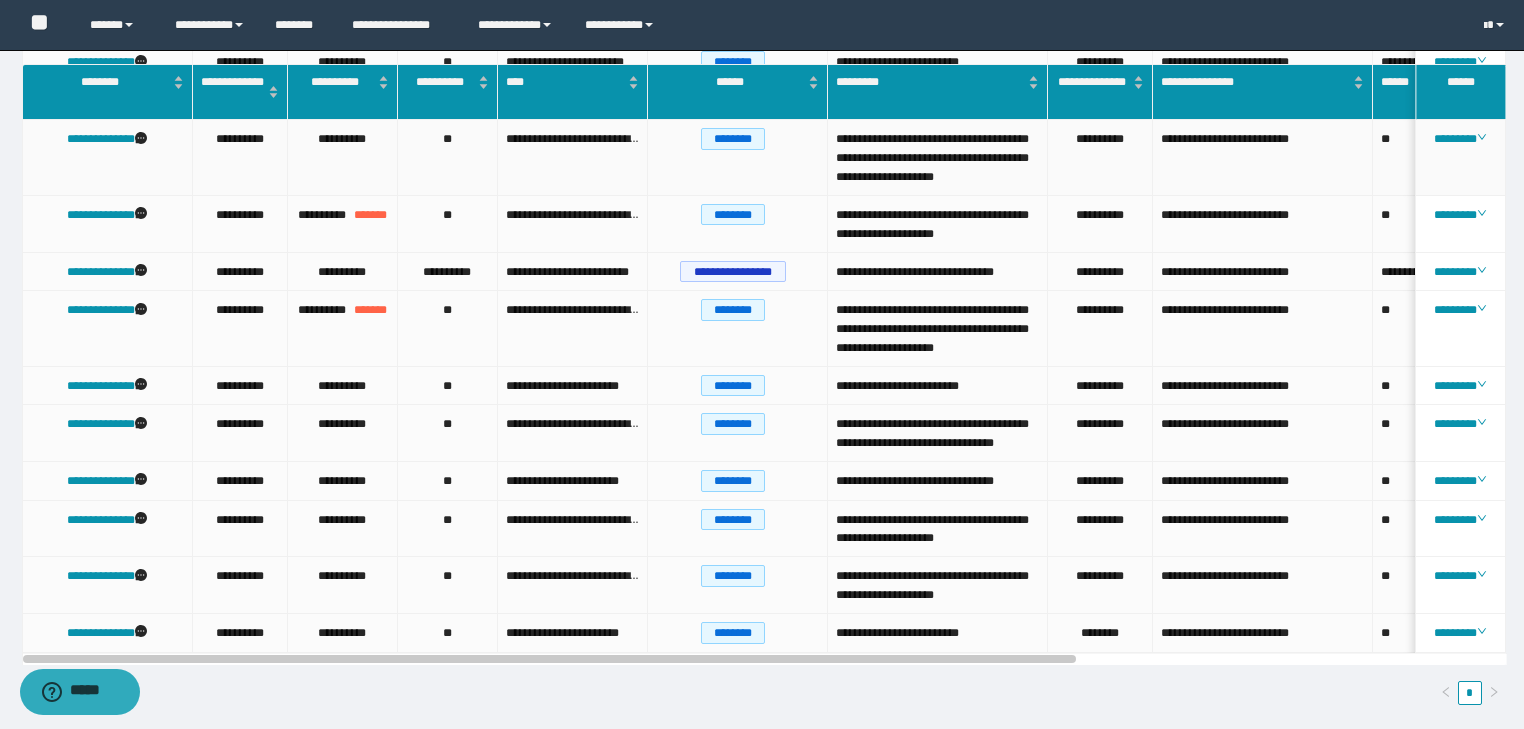 scroll, scrollTop: 400, scrollLeft: 0, axis: vertical 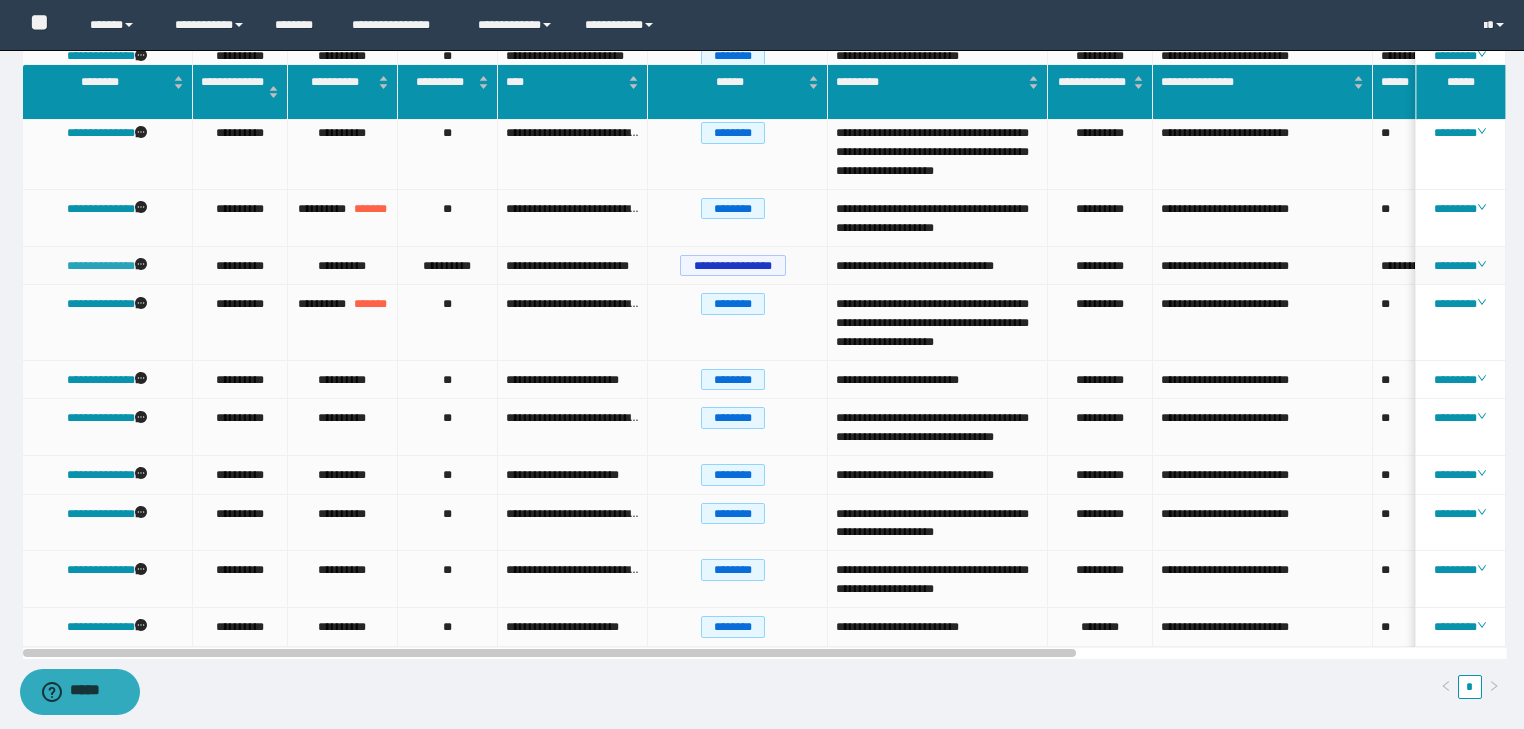 click on "**********" at bounding box center (101, 266) 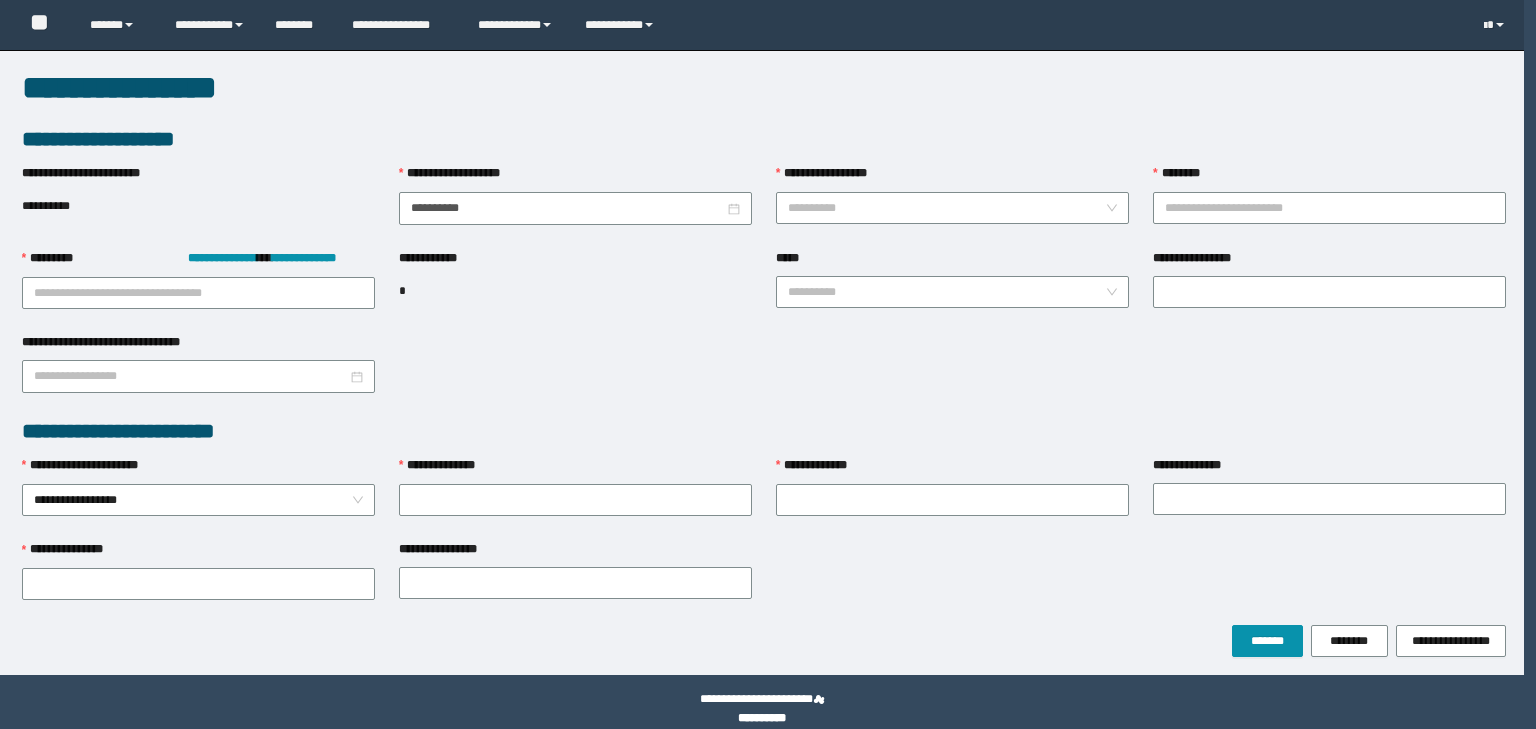 scroll, scrollTop: 0, scrollLeft: 0, axis: both 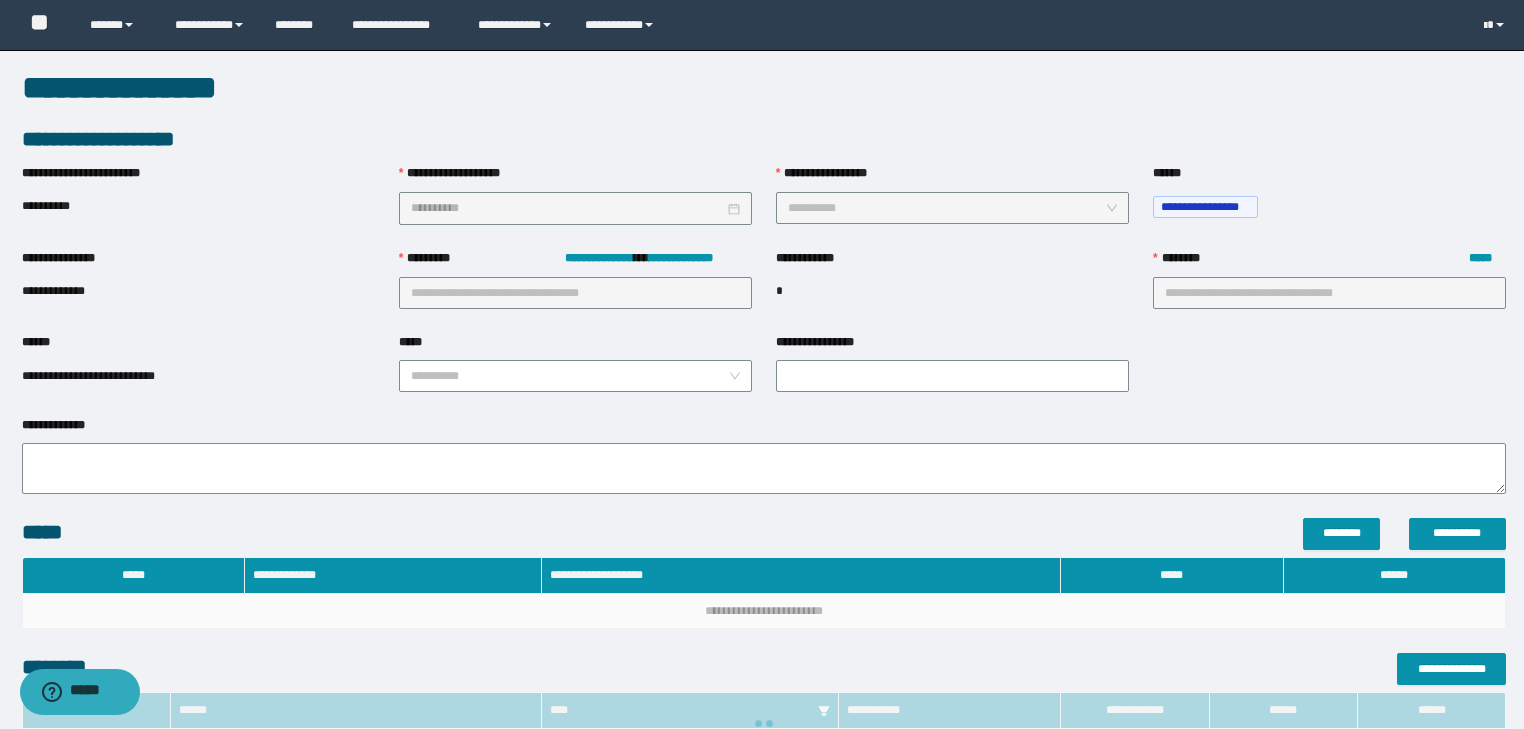 type on "**********" 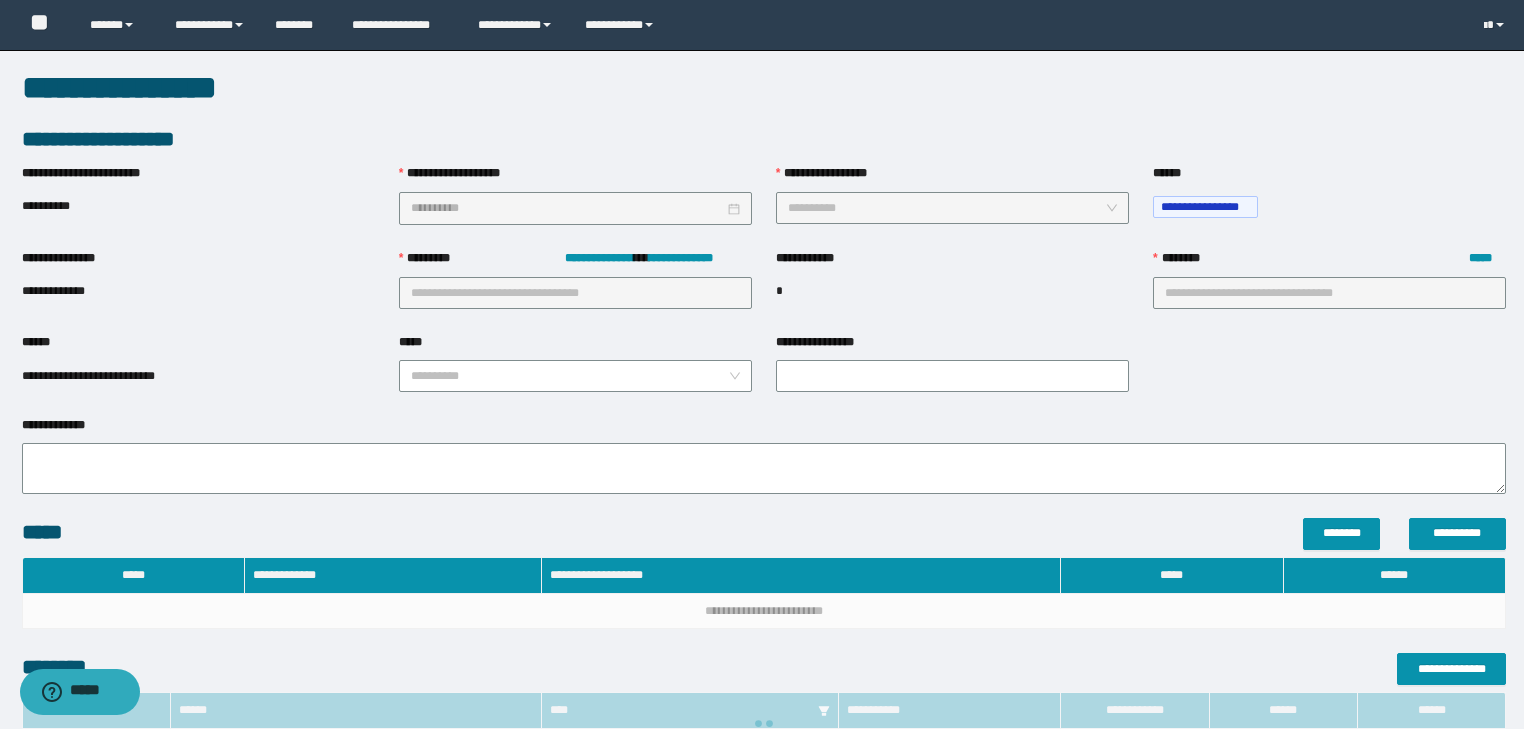 type on "***" 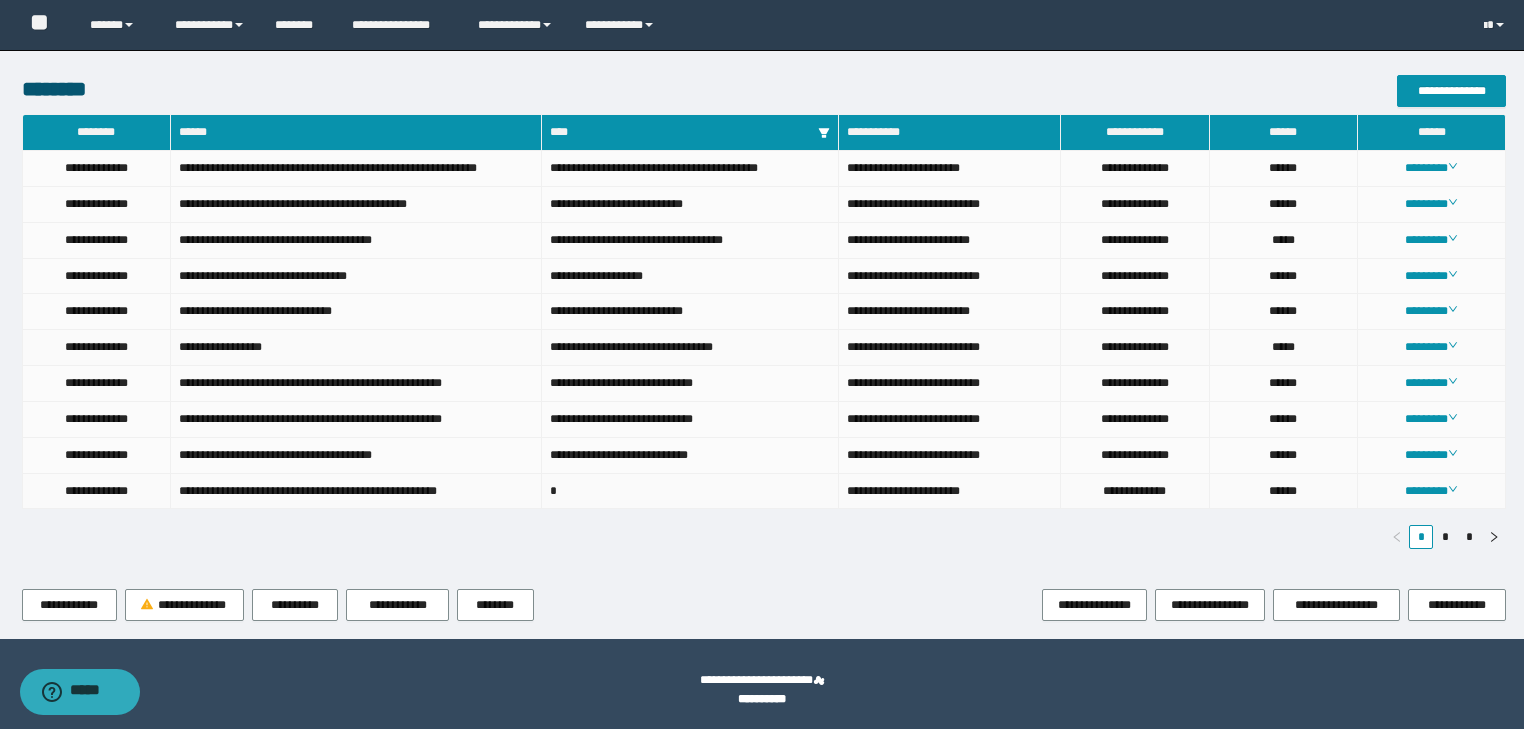 scroll, scrollTop: 985, scrollLeft: 0, axis: vertical 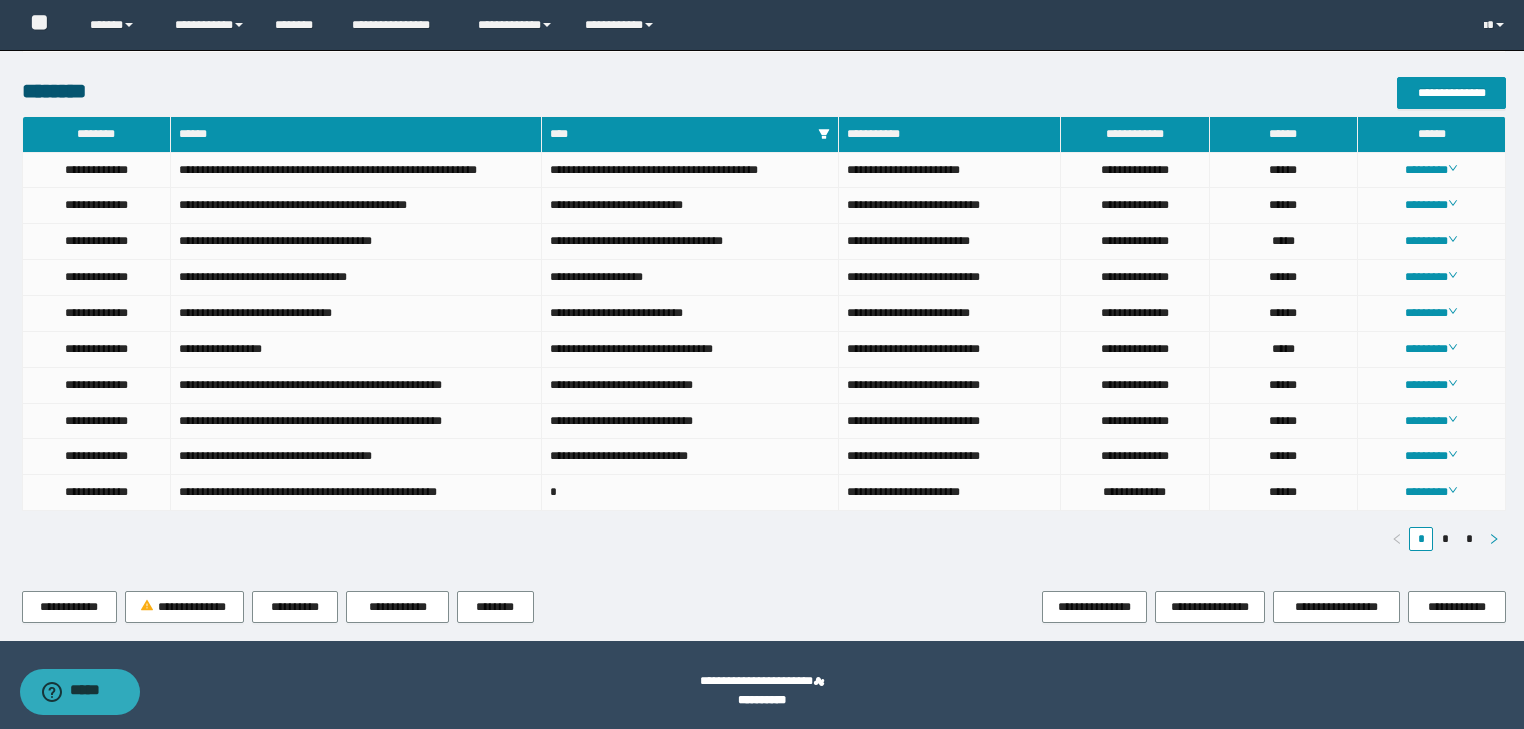 click 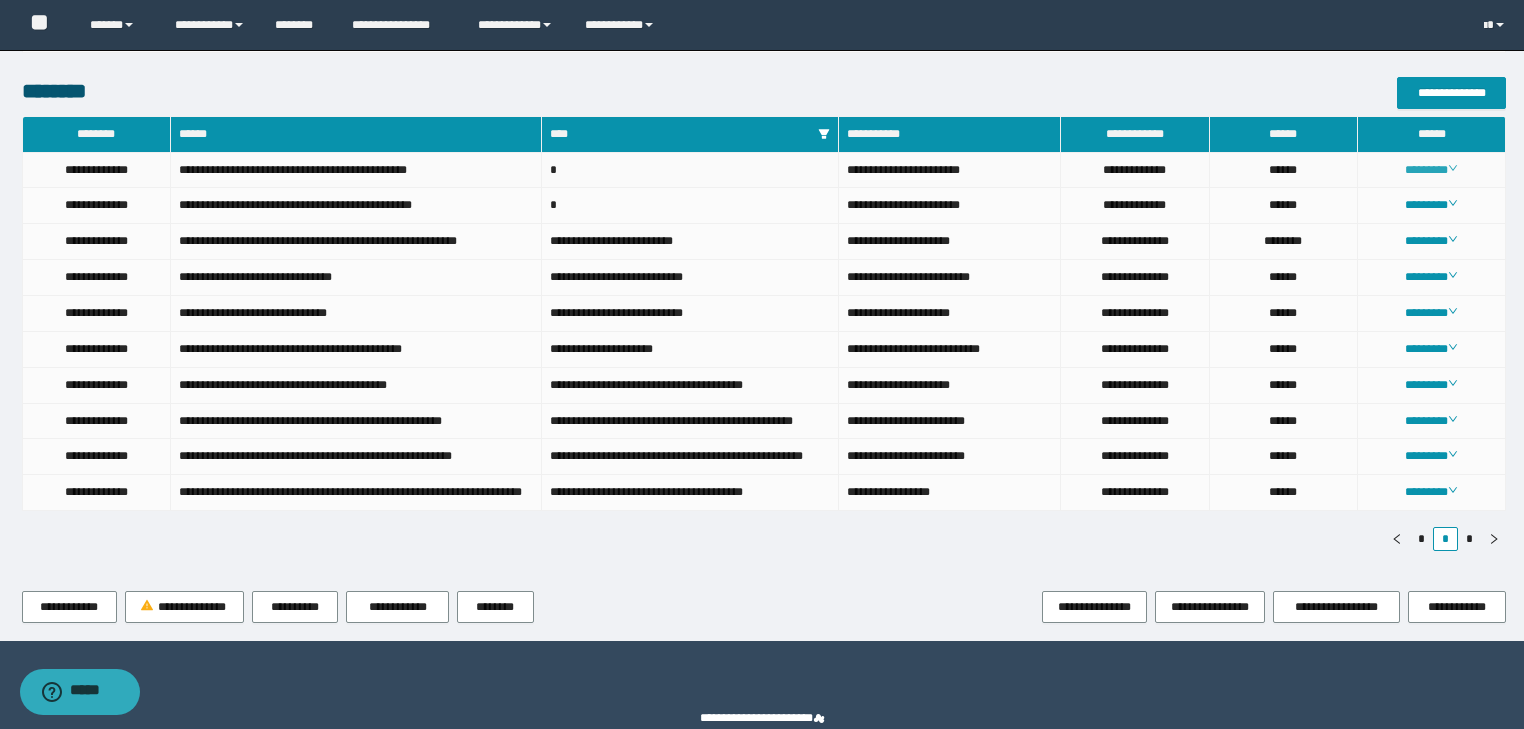 click on "********" at bounding box center (1431, 170) 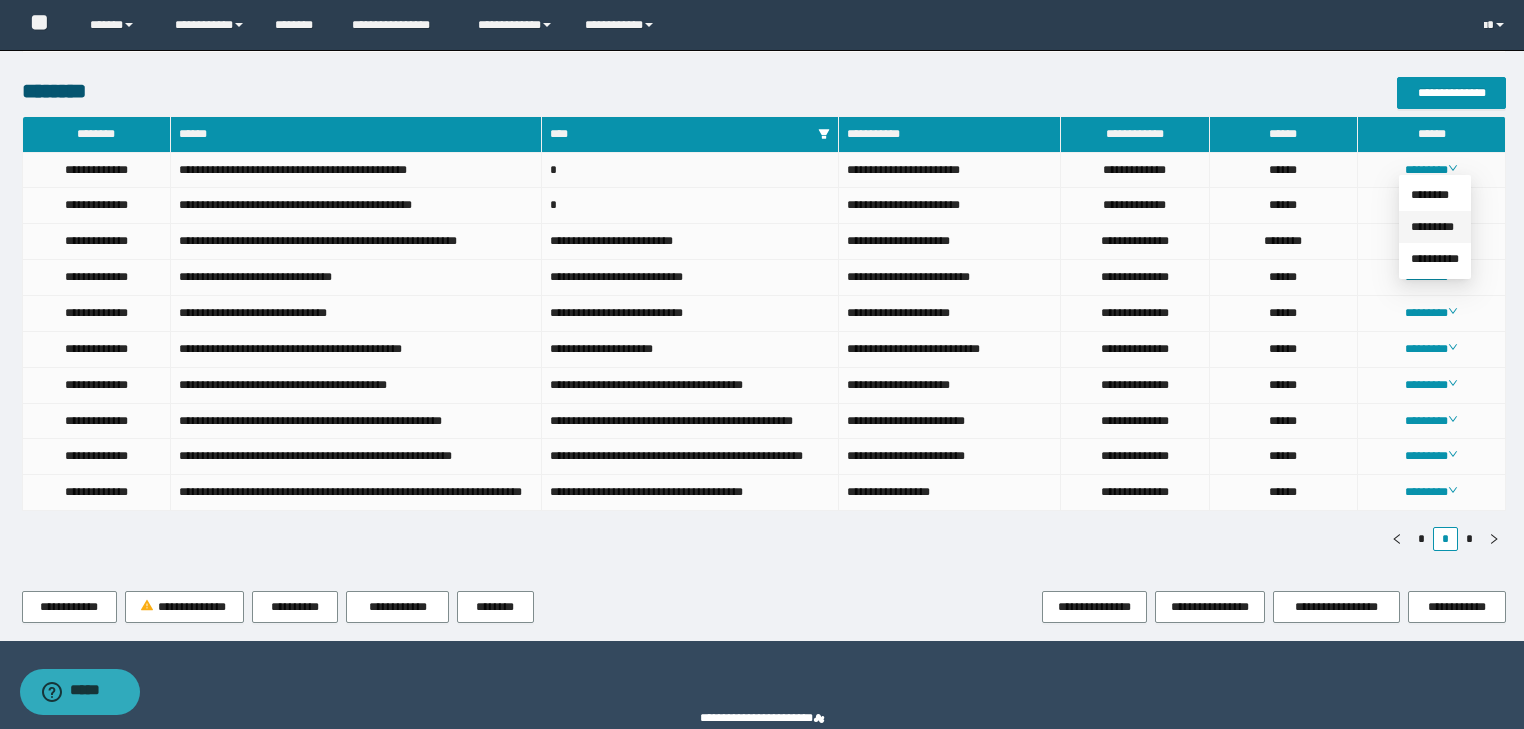click on "*********" at bounding box center [1432, 227] 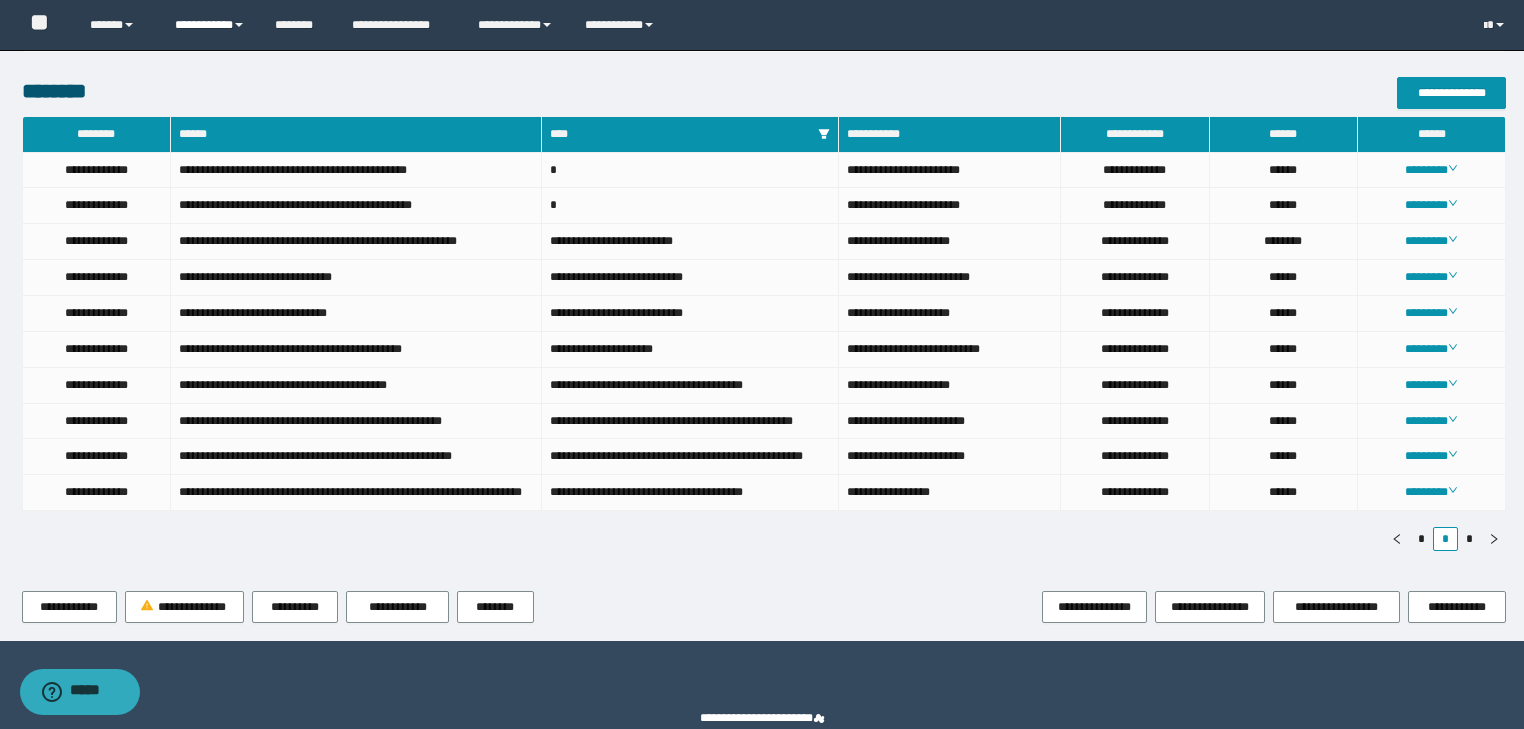 click on "**********" at bounding box center [210, 25] 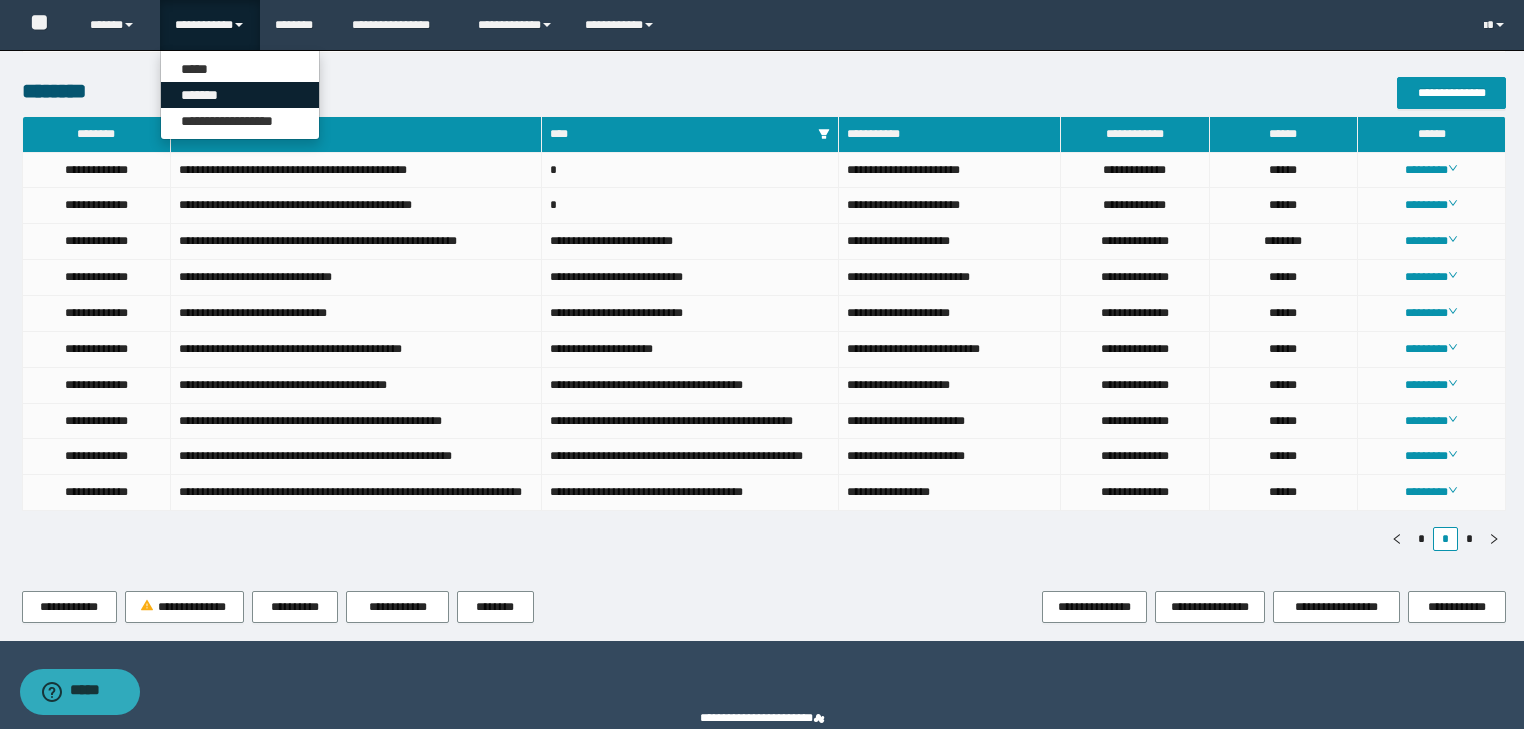 click on "*******" at bounding box center [240, 95] 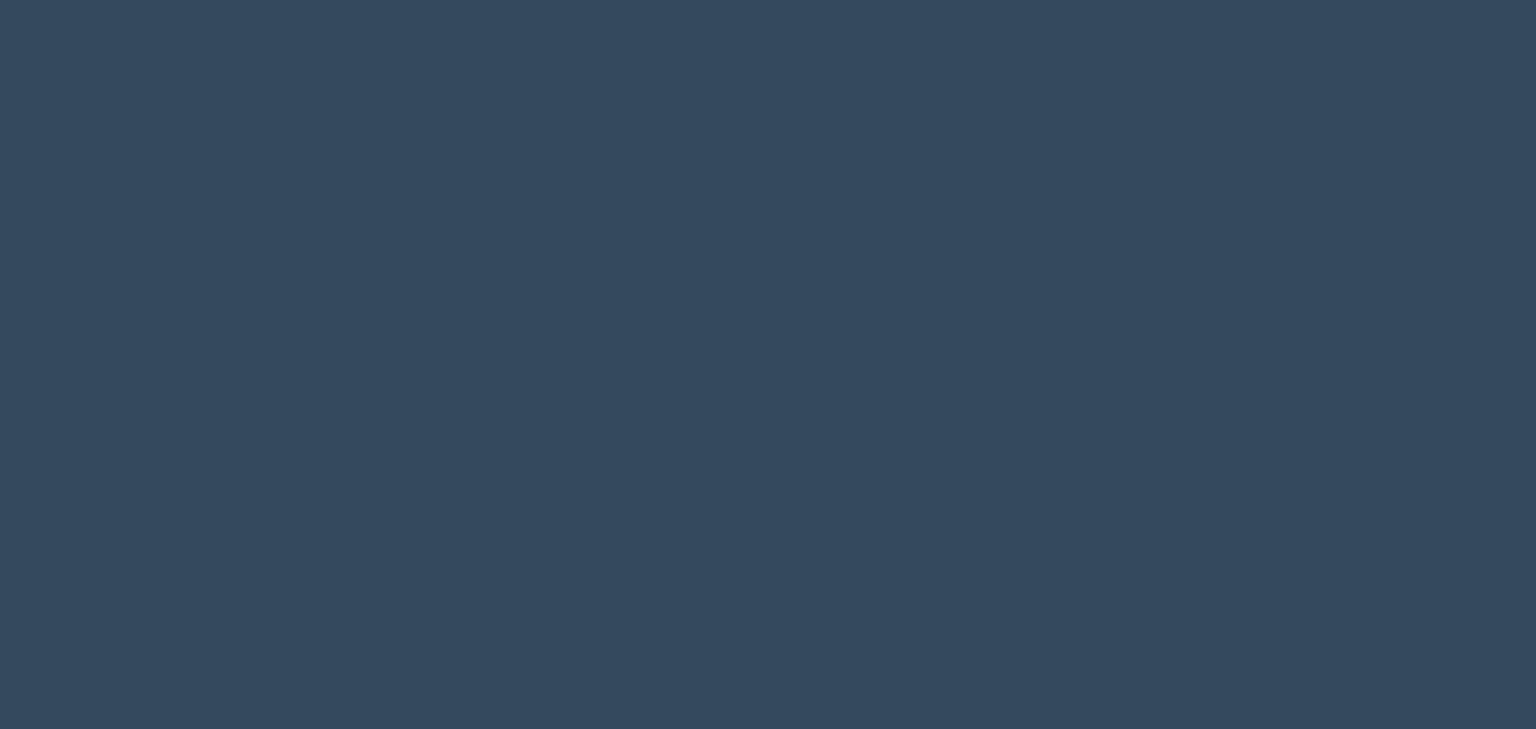 scroll, scrollTop: 0, scrollLeft: 0, axis: both 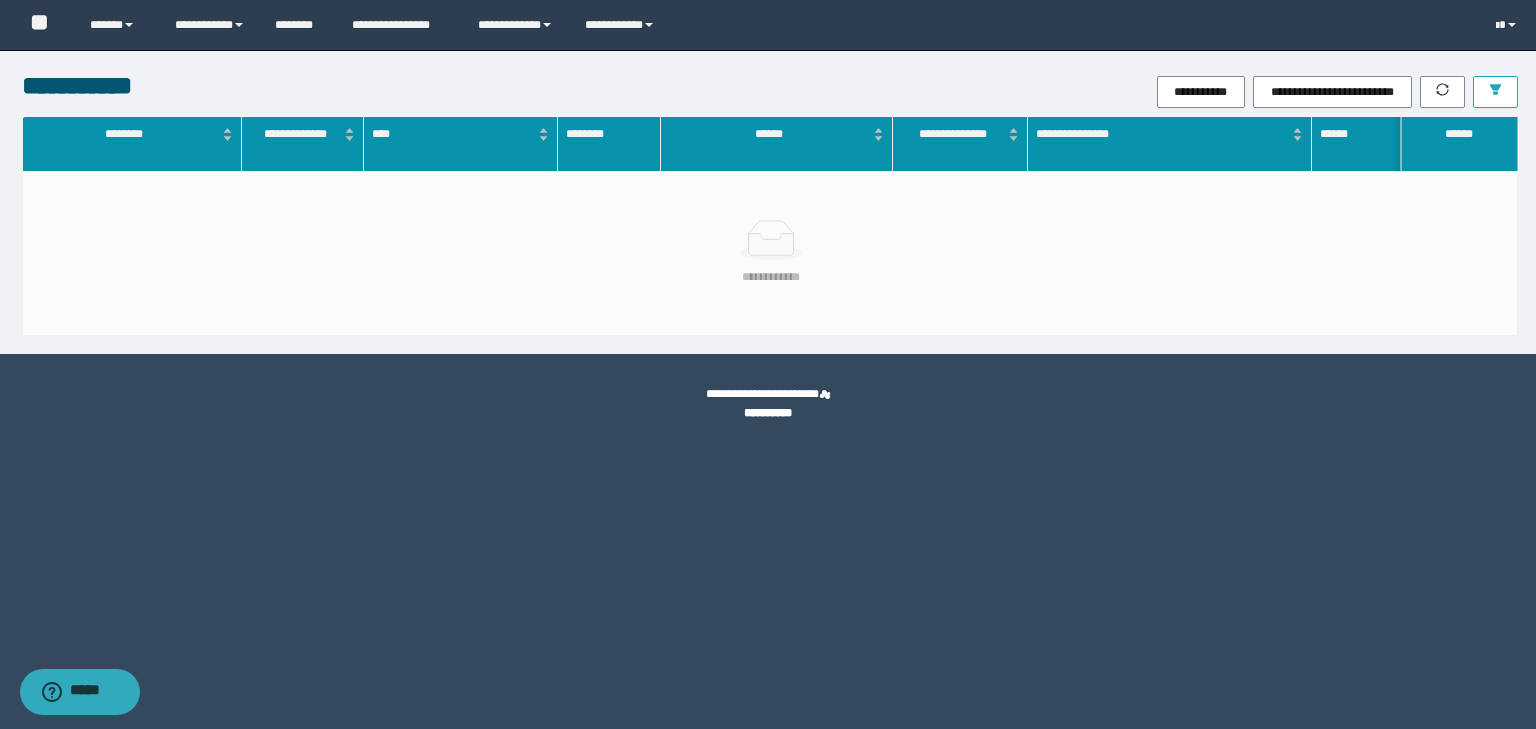 click at bounding box center [1495, 92] 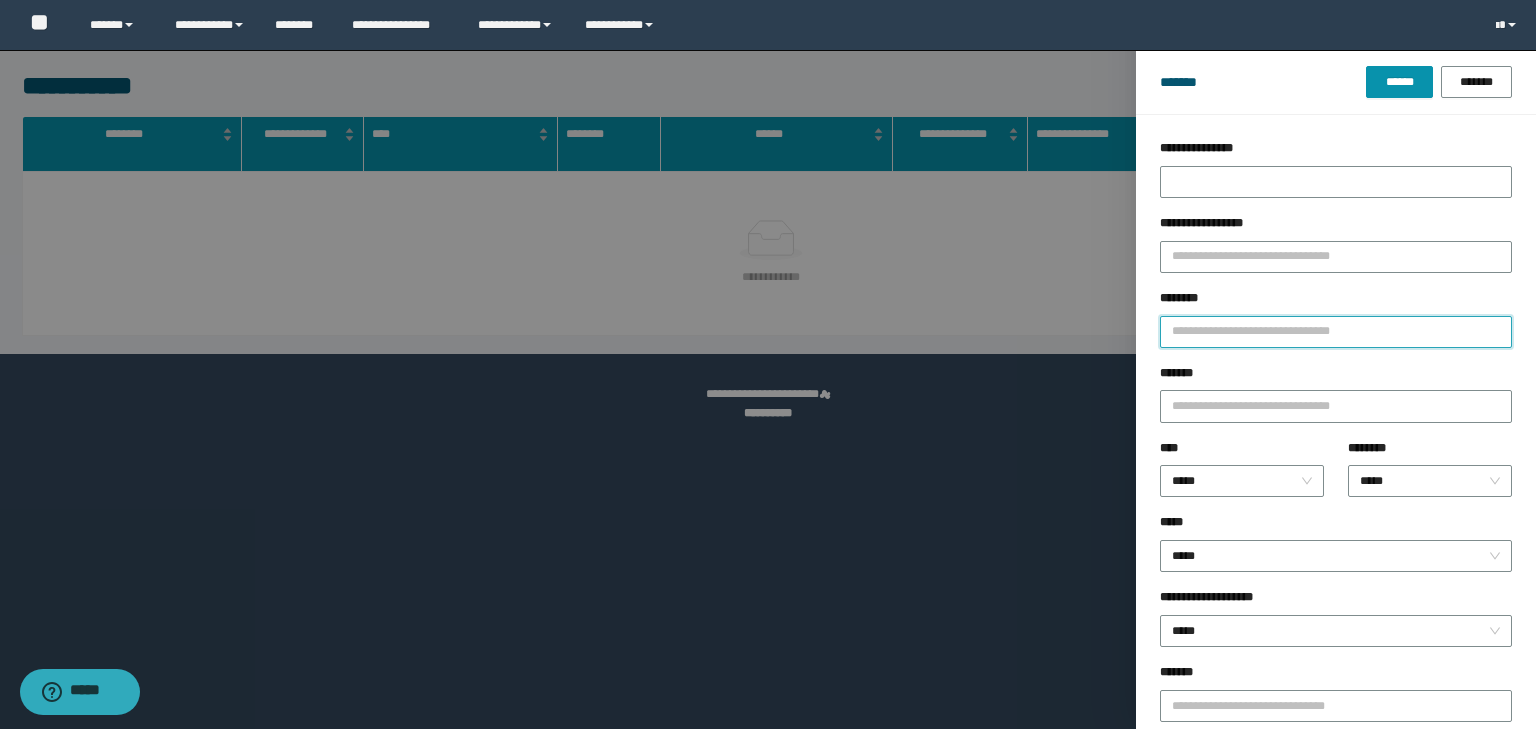 click on "********" at bounding box center (1336, 332) 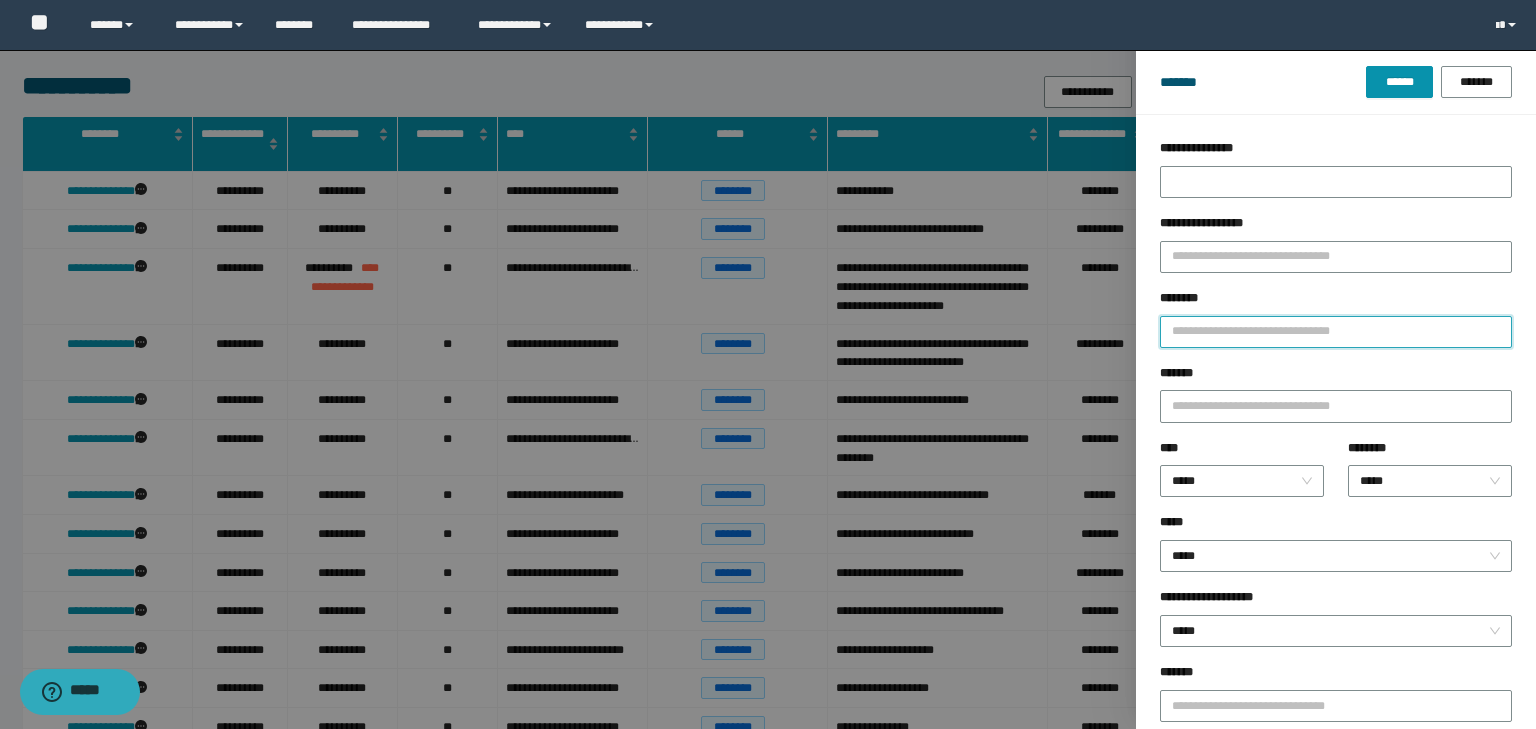 type on "*" 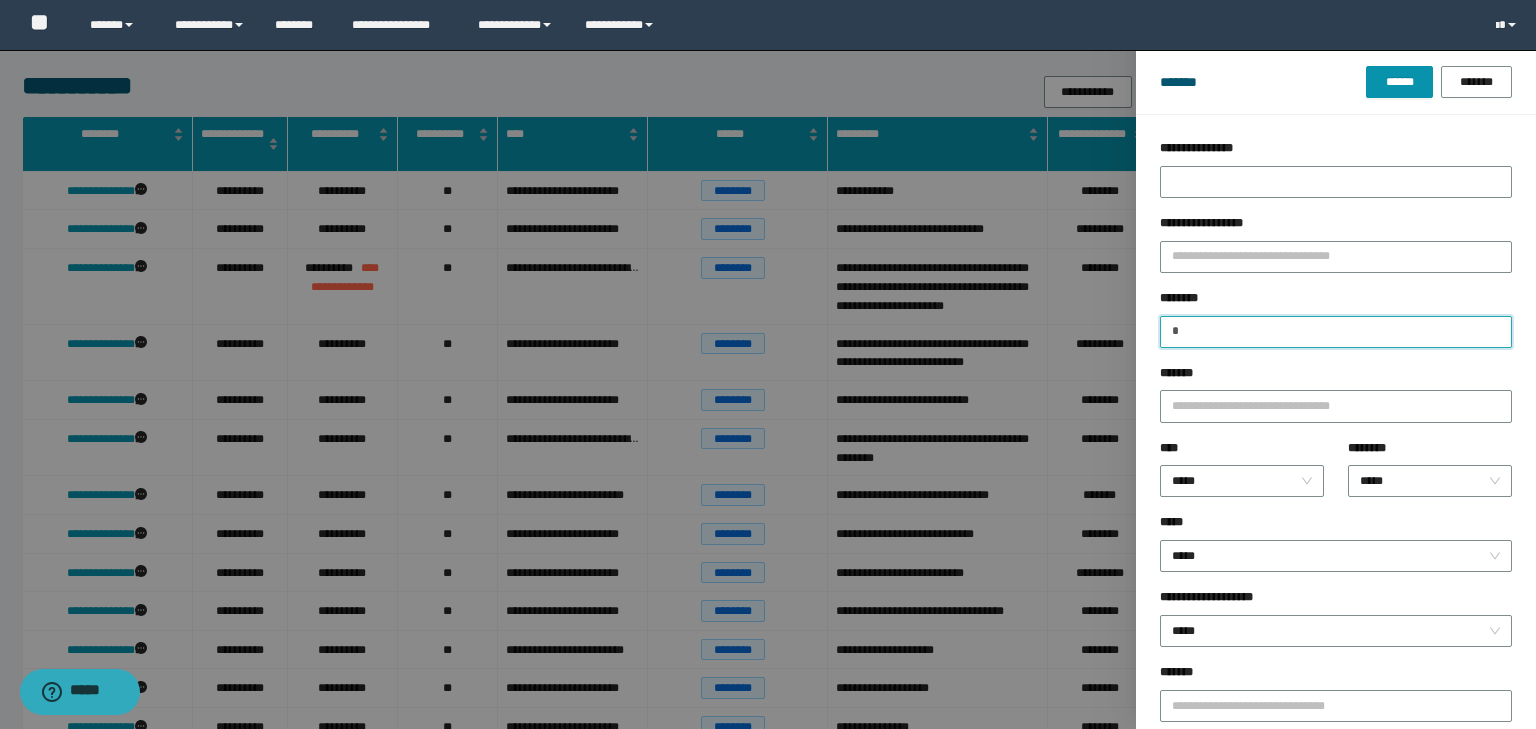 type 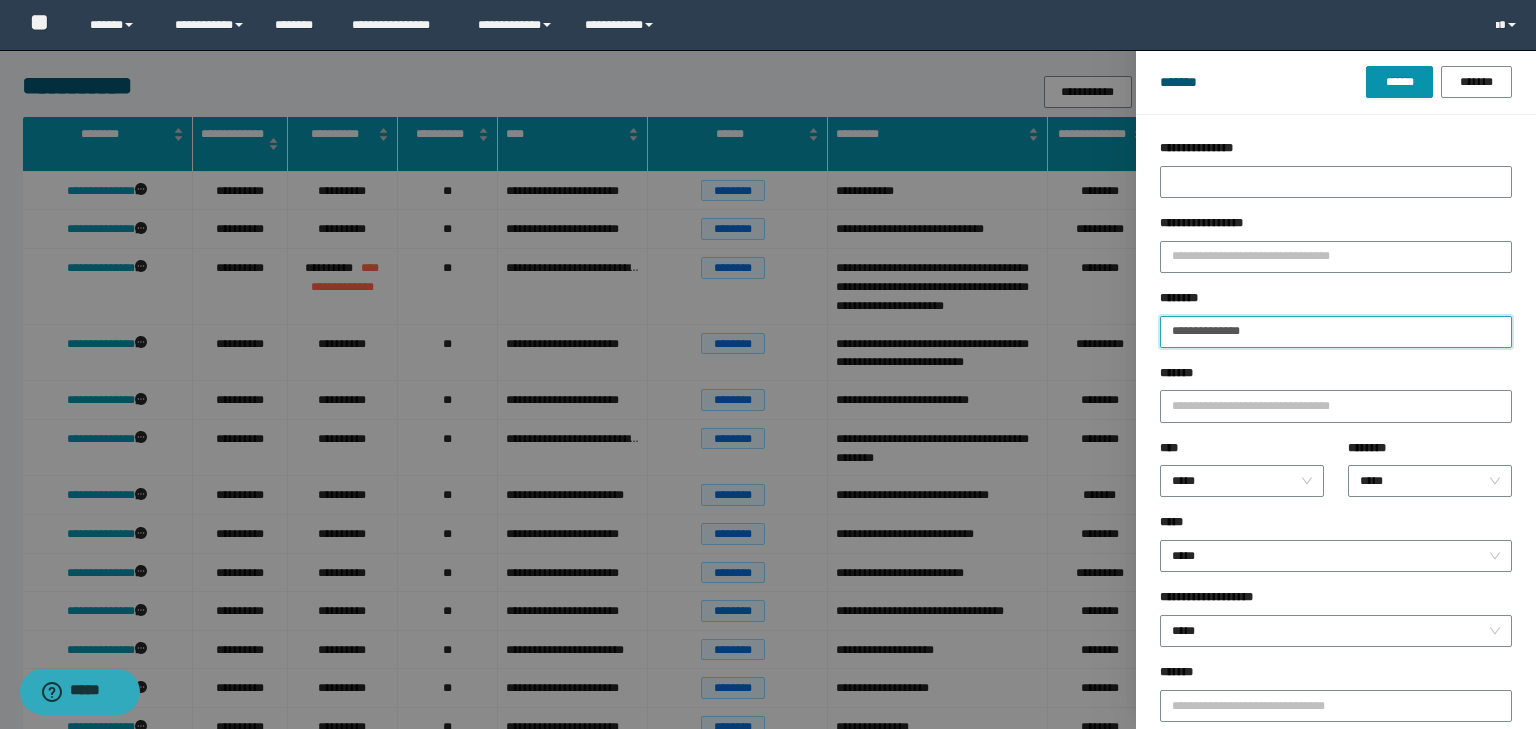 type on "**********" 